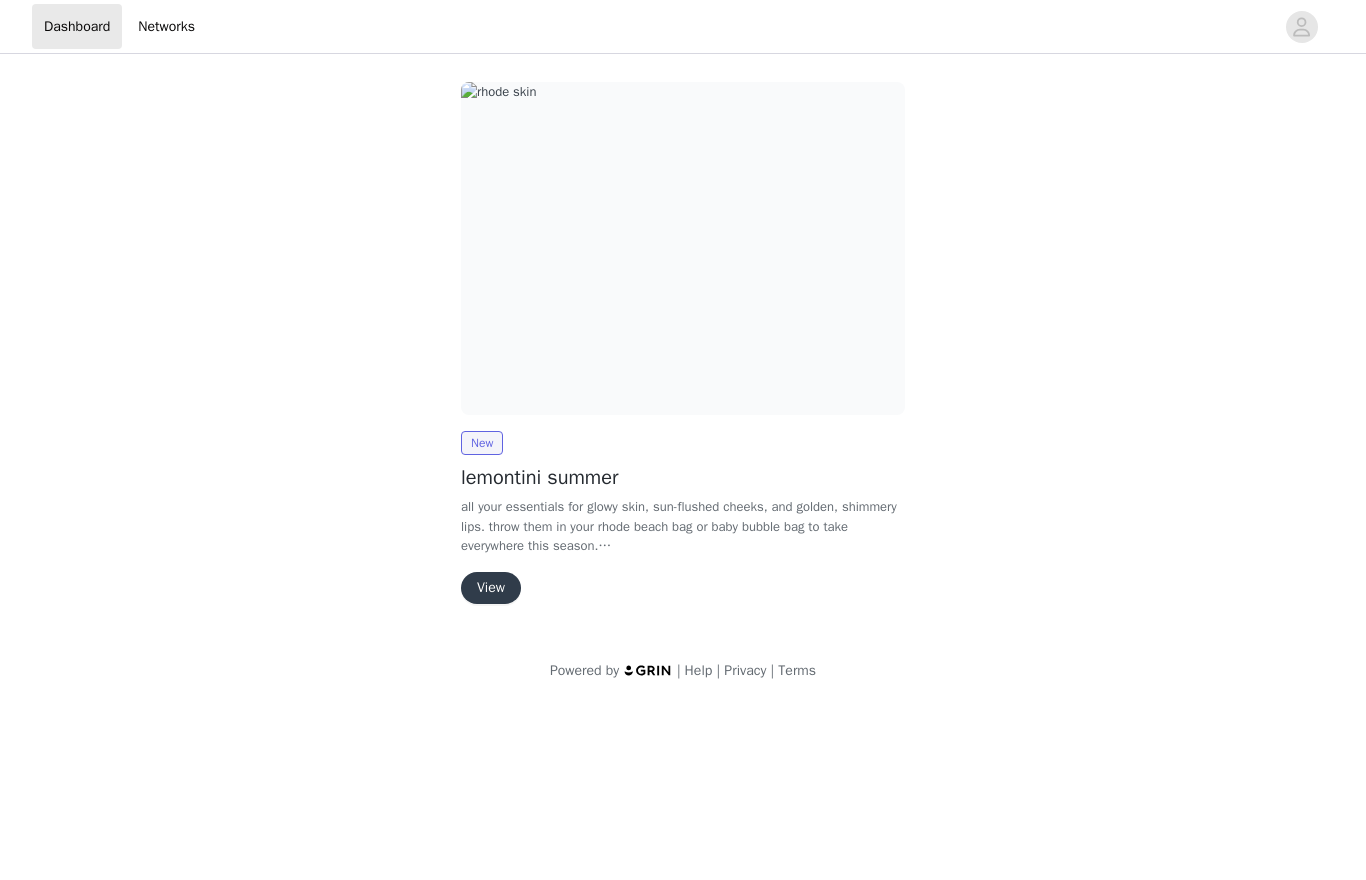 scroll, scrollTop: 0, scrollLeft: 0, axis: both 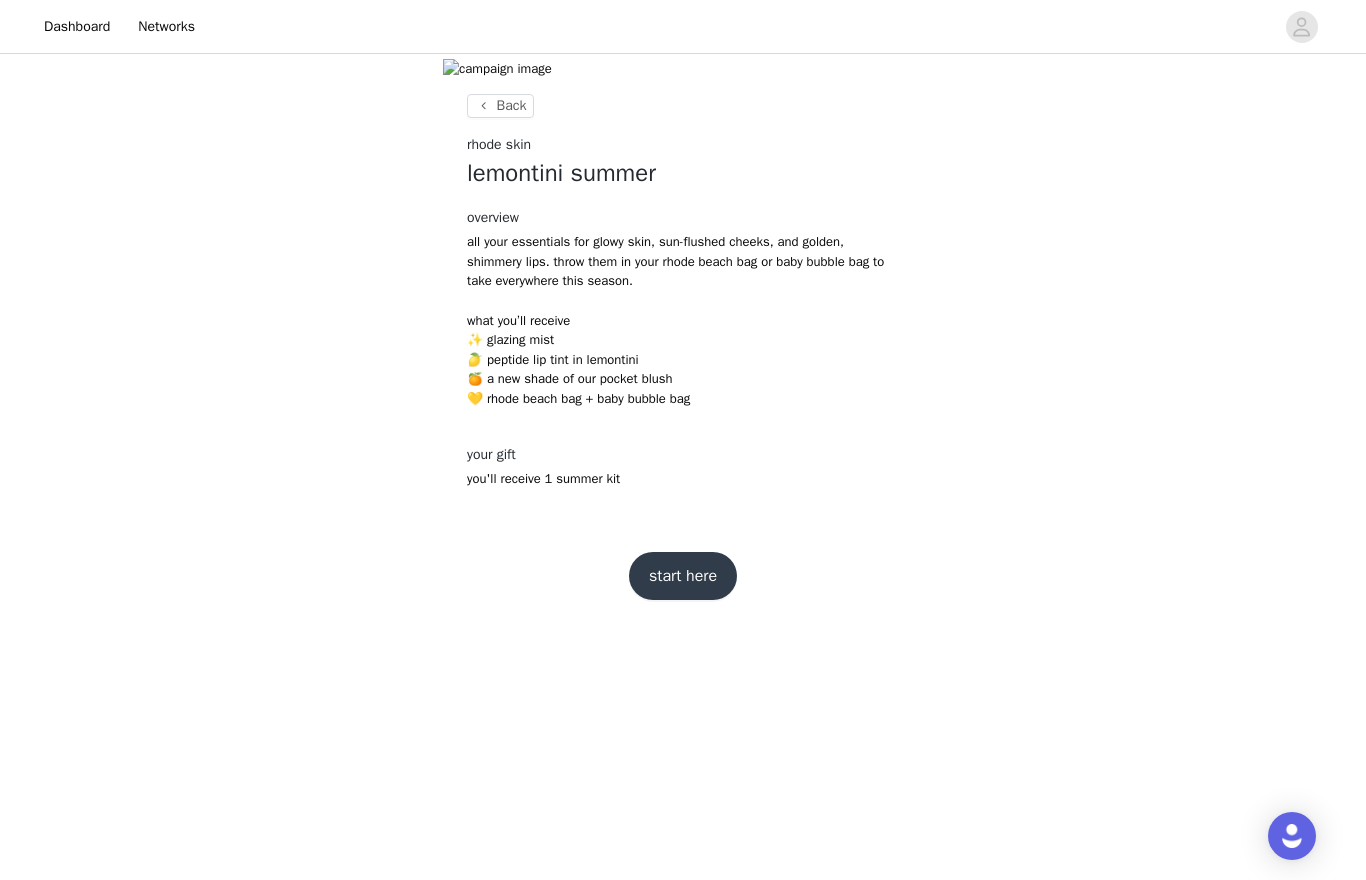 click on "start here" at bounding box center [683, 576] 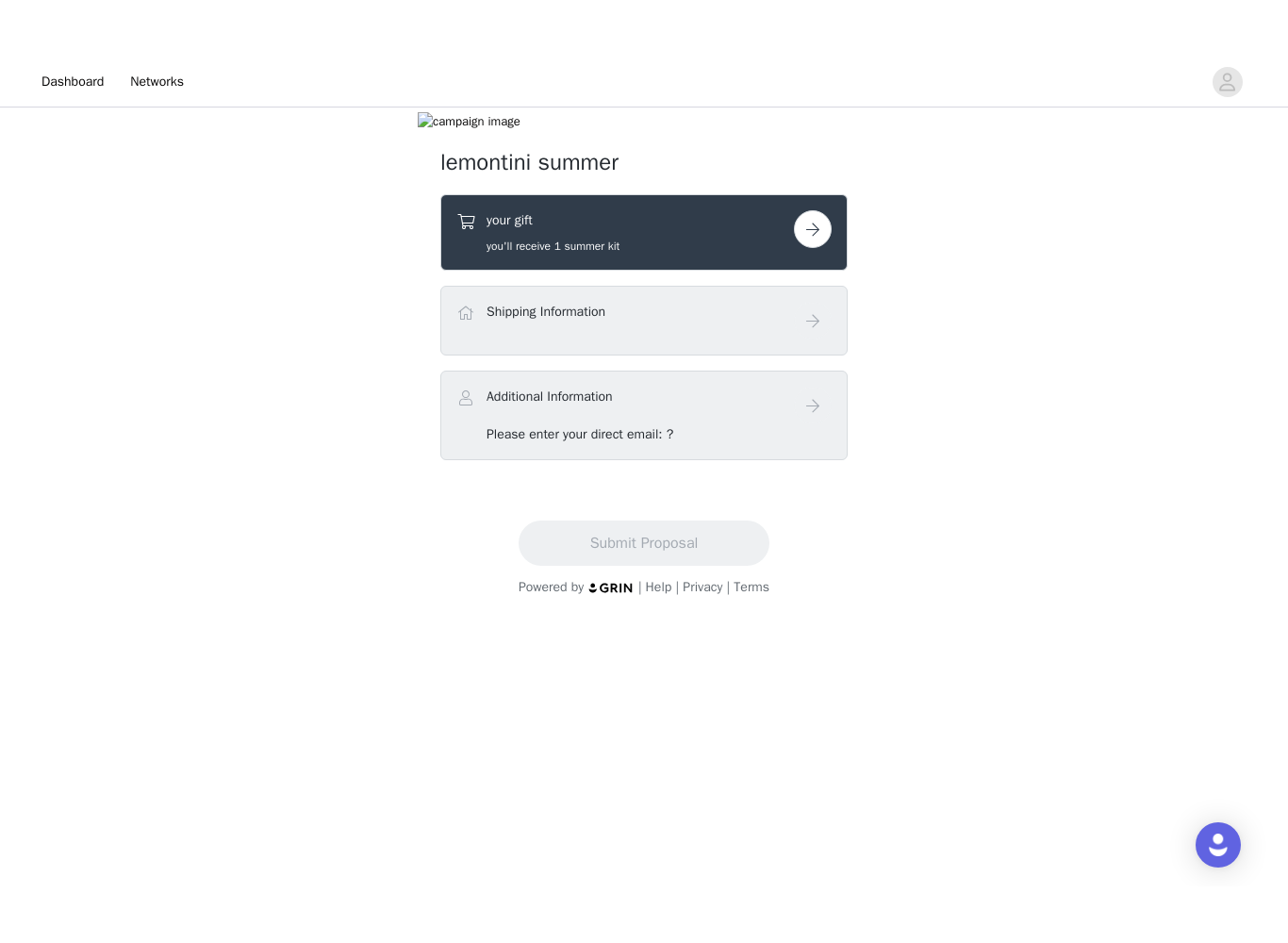 scroll, scrollTop: 167, scrollLeft: 0, axis: vertical 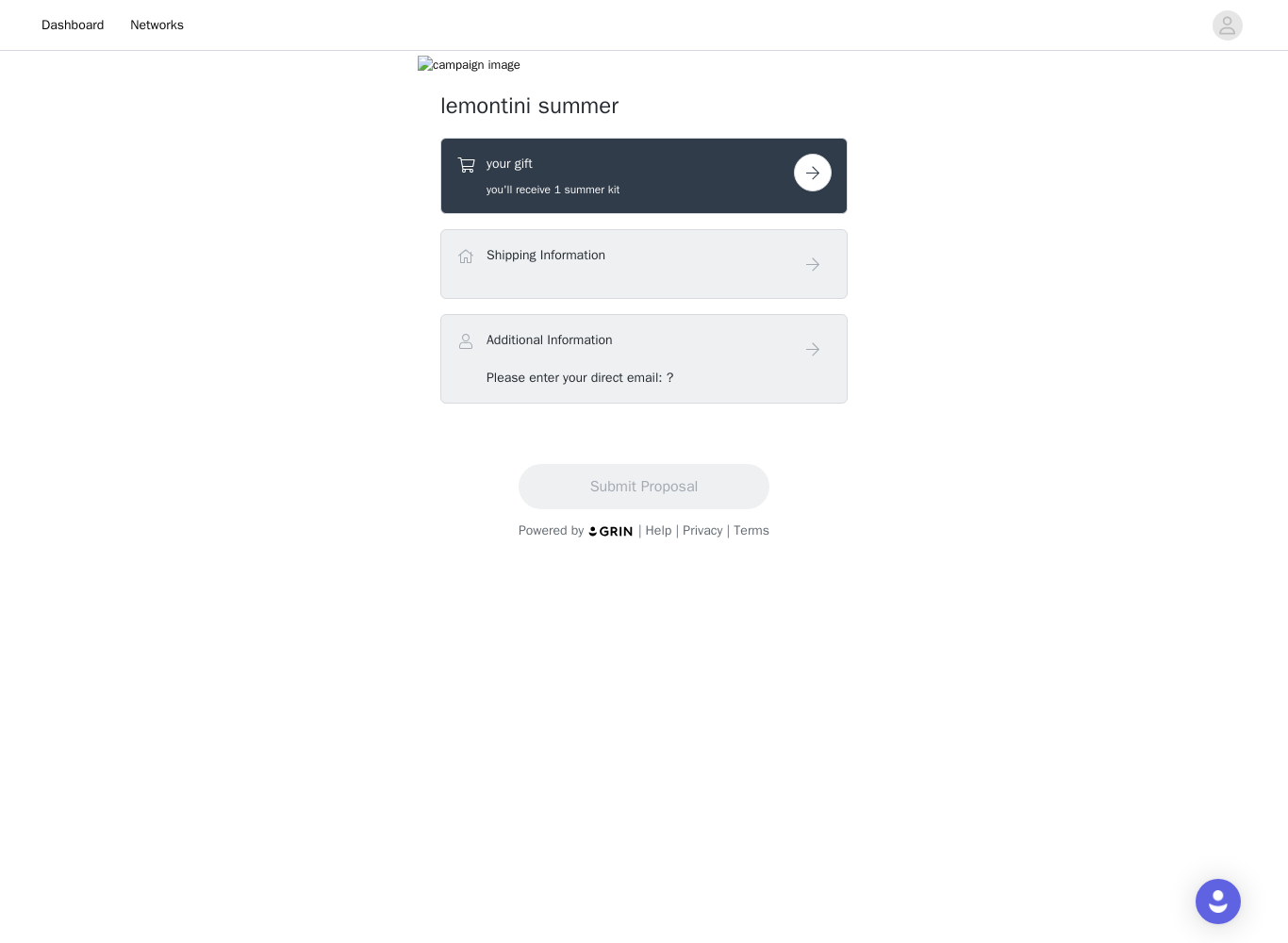 click on "your gift   you'll receive 1 summer kit" at bounding box center [625, 175] 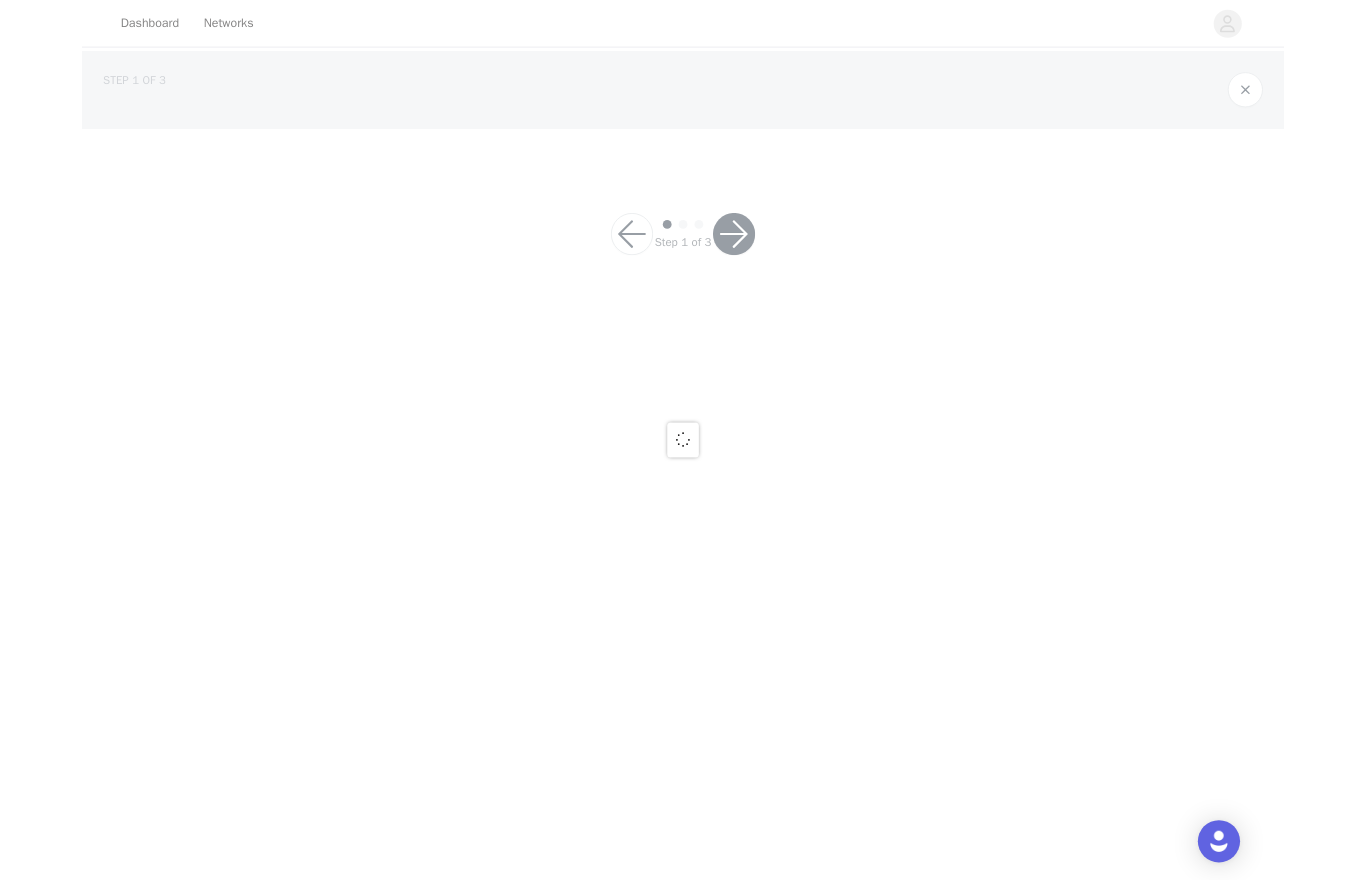 scroll, scrollTop: 0, scrollLeft: 0, axis: both 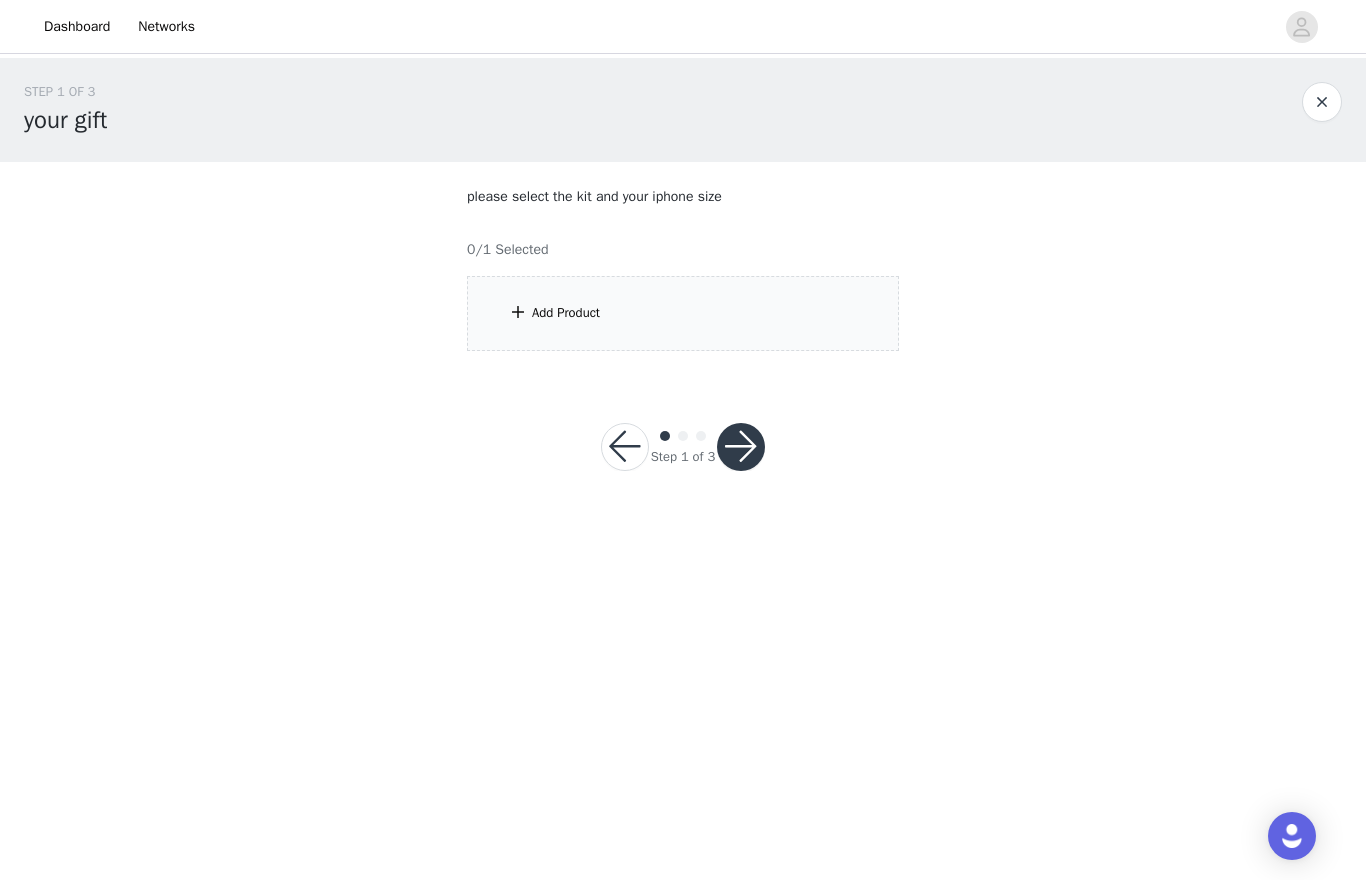 click on "Add Product" at bounding box center (683, 313) 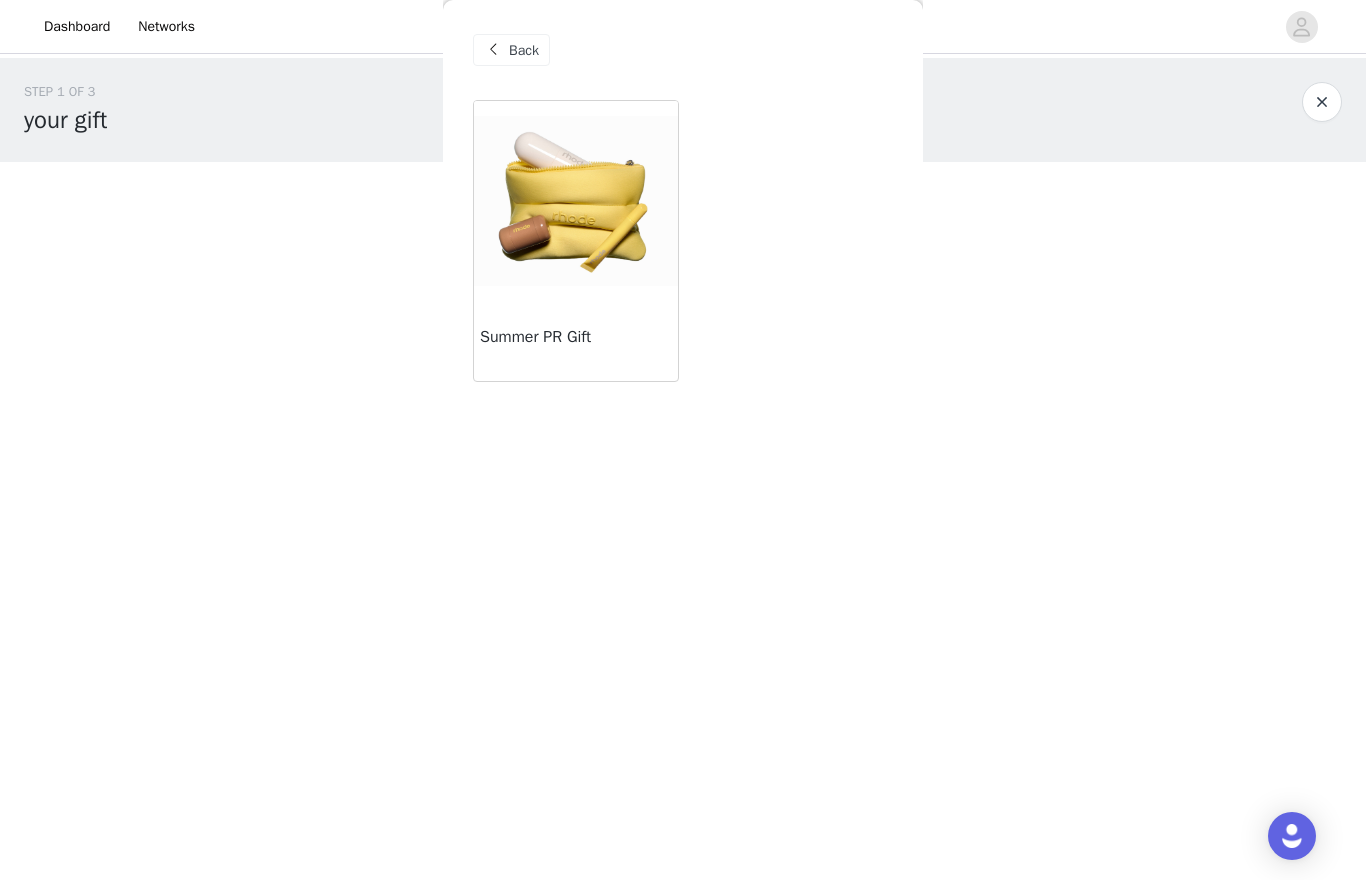 click on "Summer PR Gift" at bounding box center [576, 337] 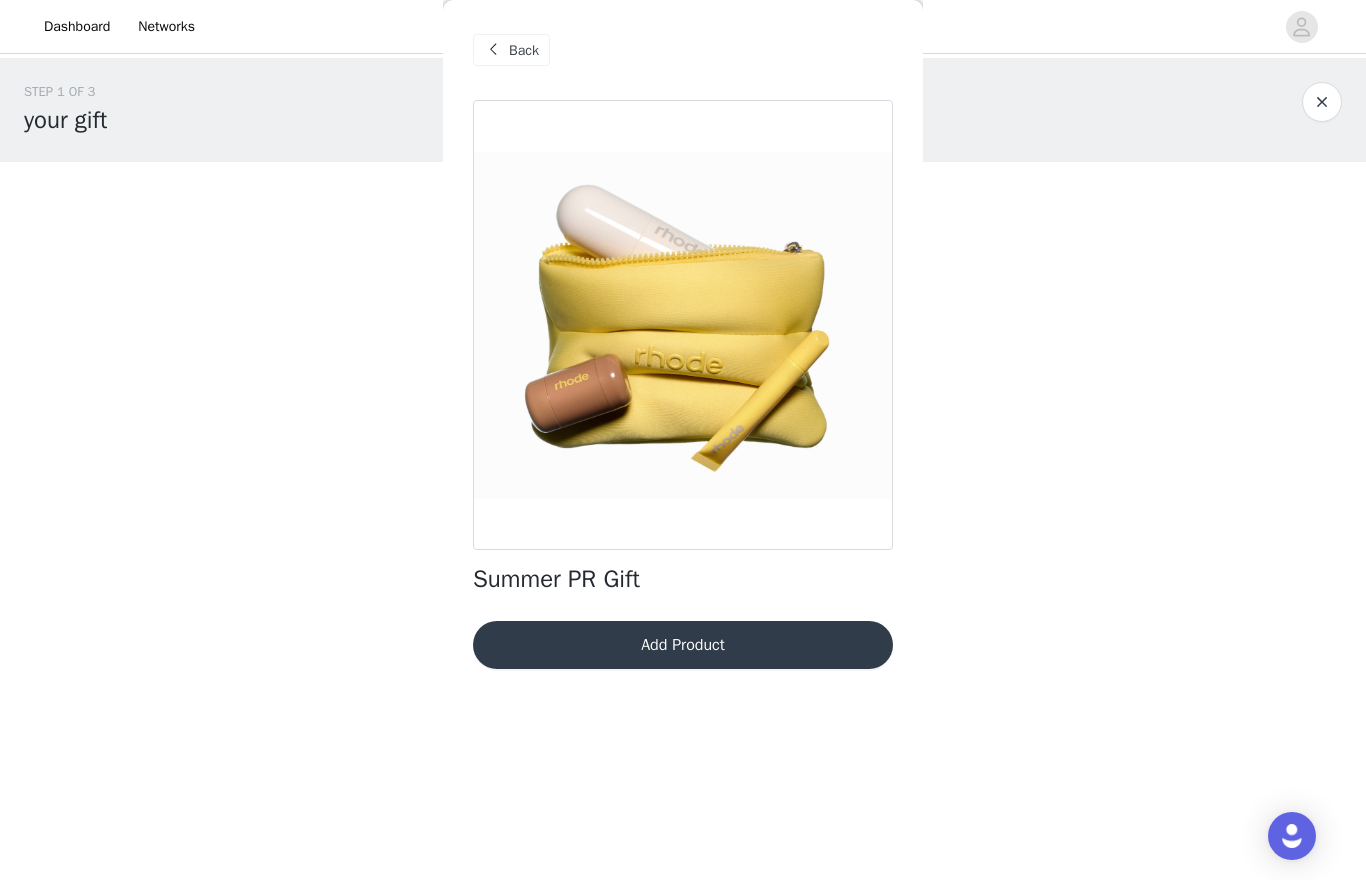 click on "Add Product" at bounding box center [683, 645] 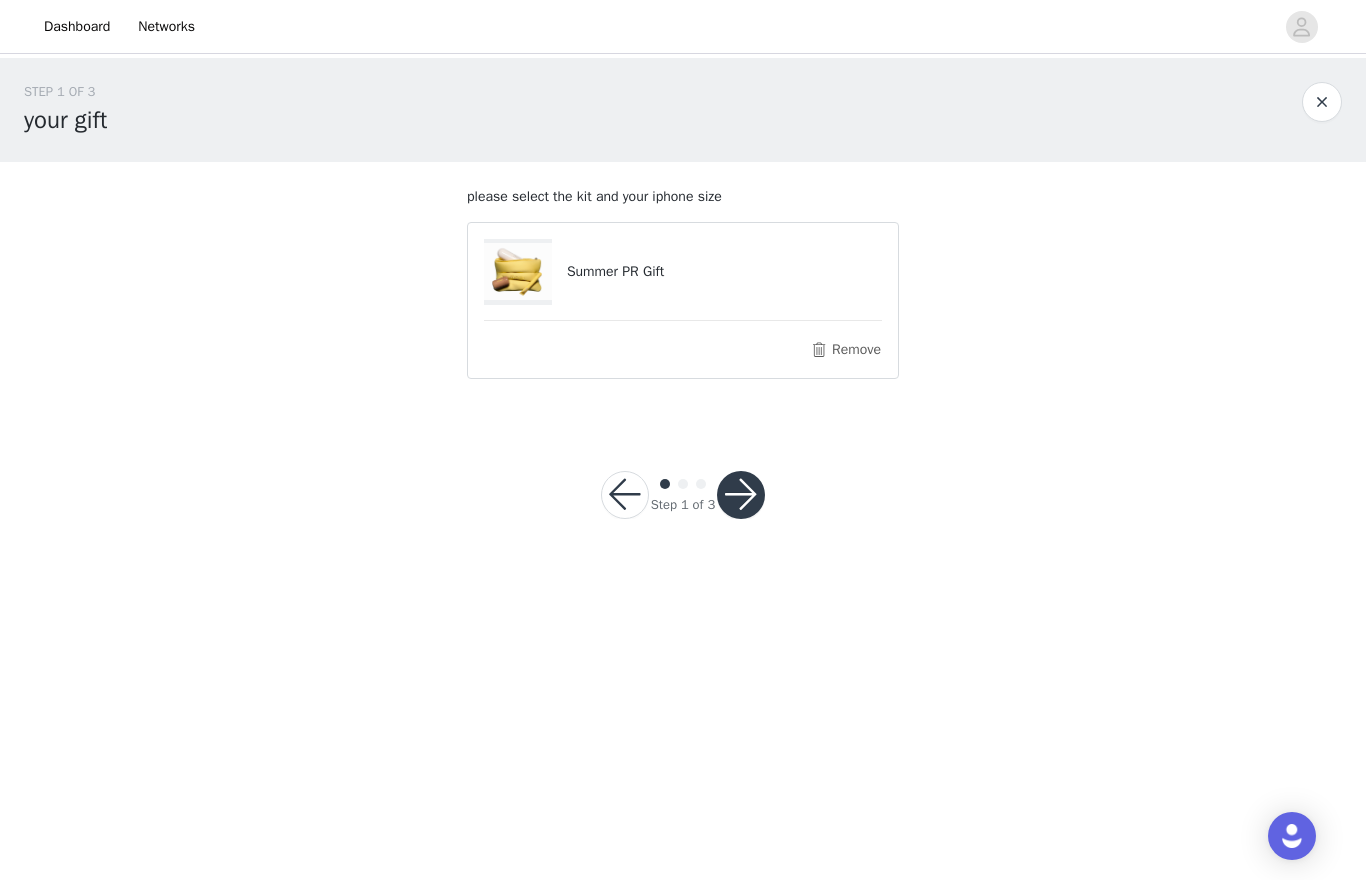 click at bounding box center (741, 495) 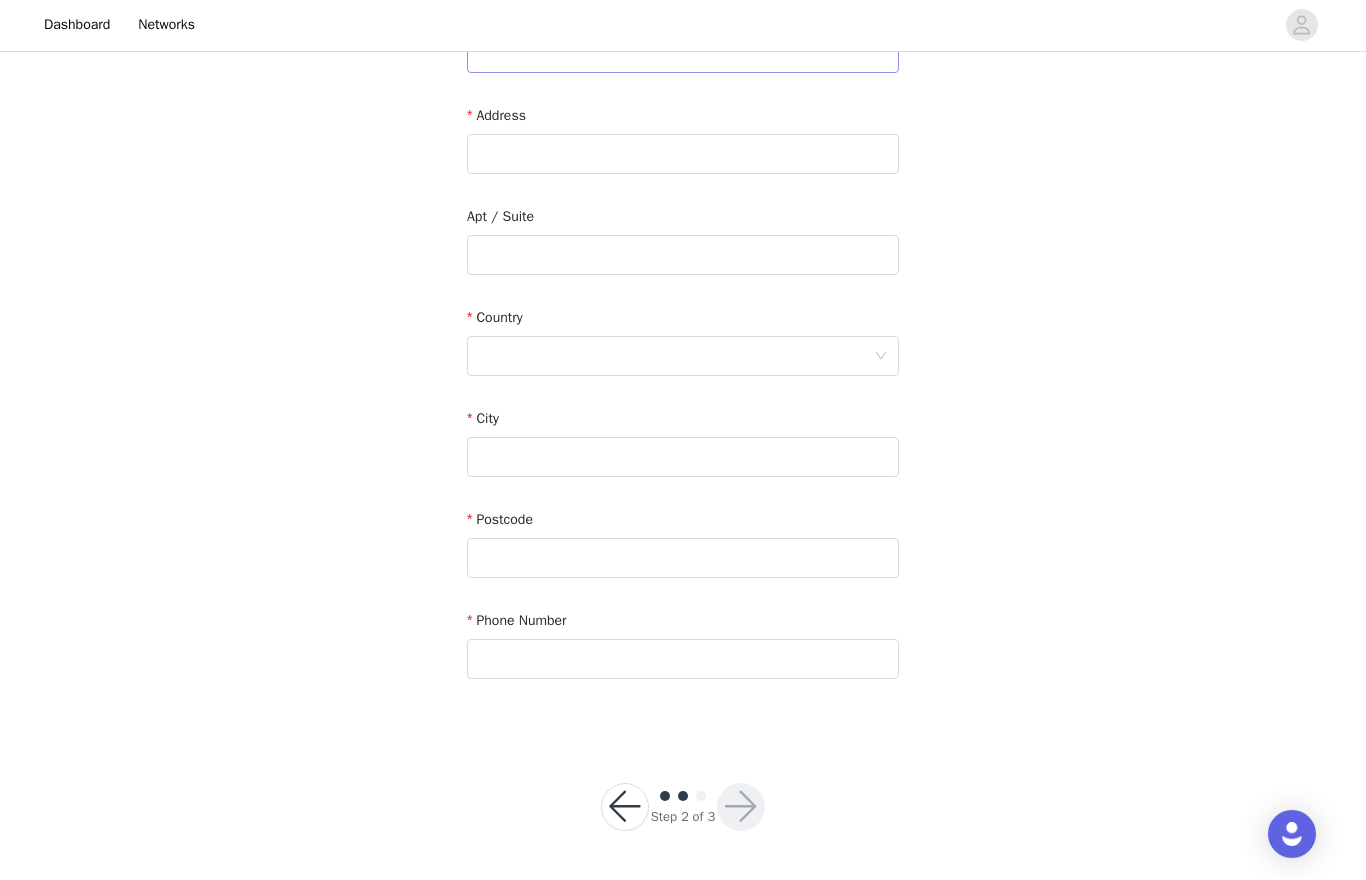 scroll, scrollTop: 0, scrollLeft: 0, axis: both 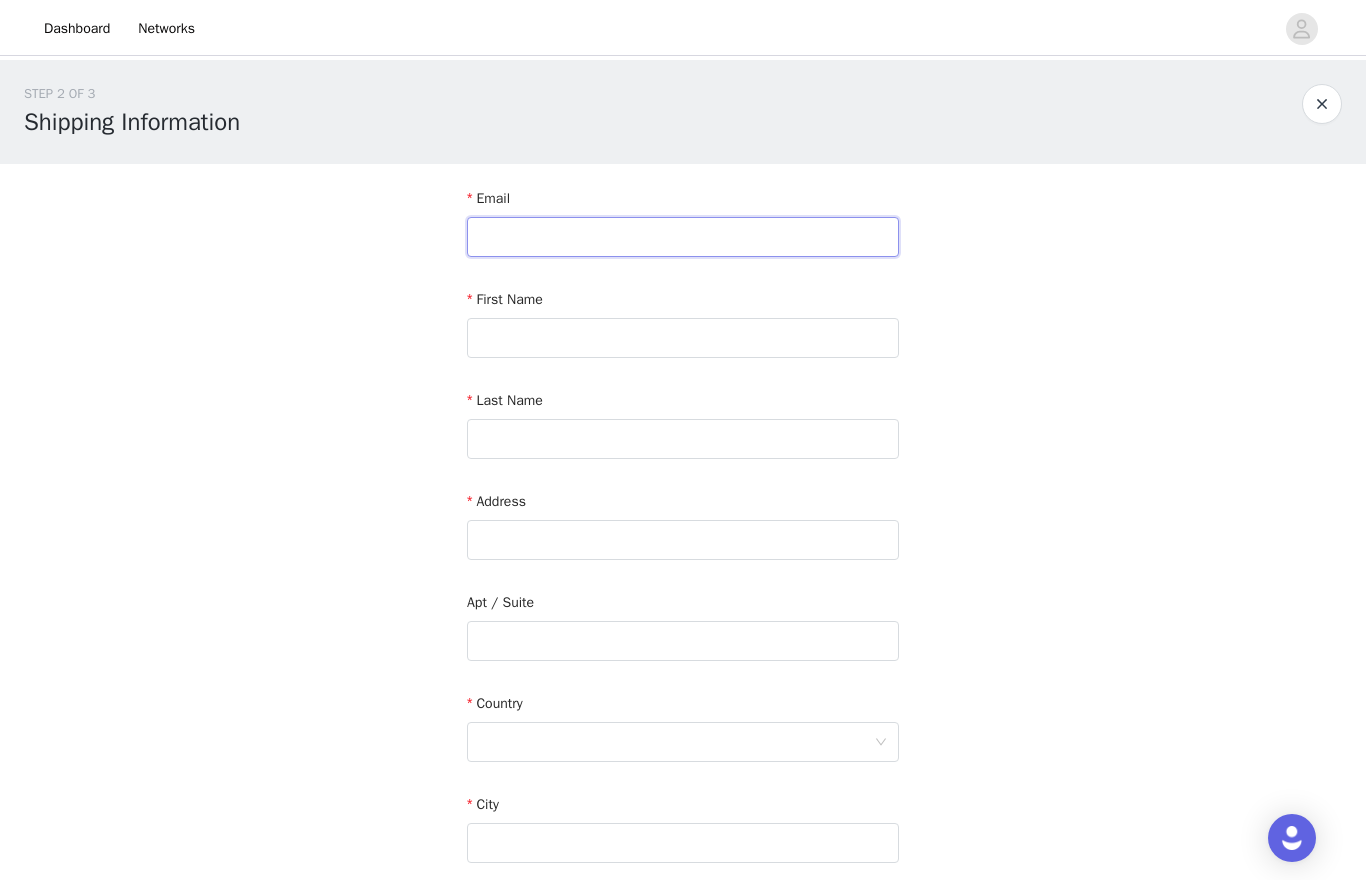 click at bounding box center (683, 235) 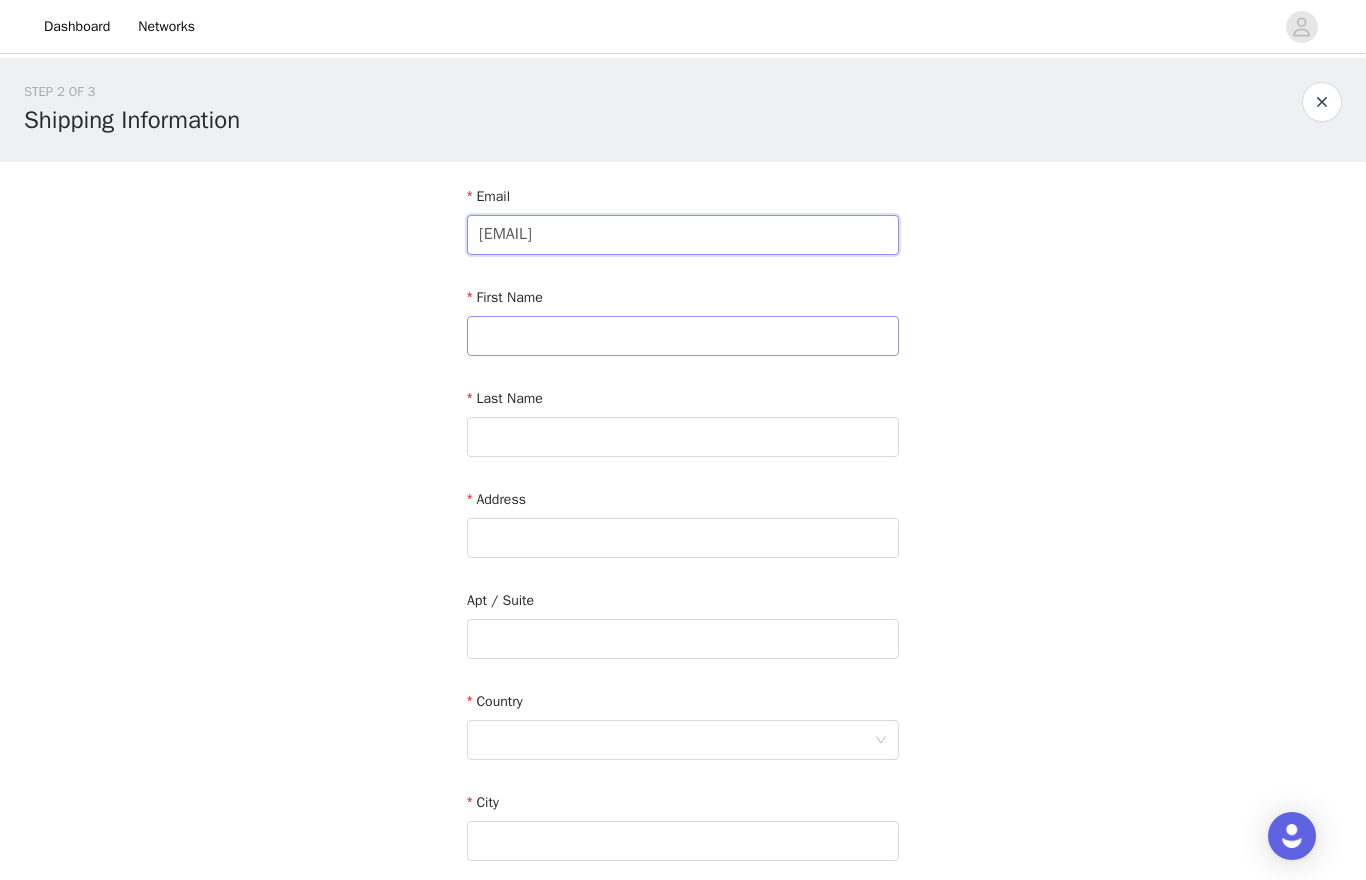 type on "[EMAIL]" 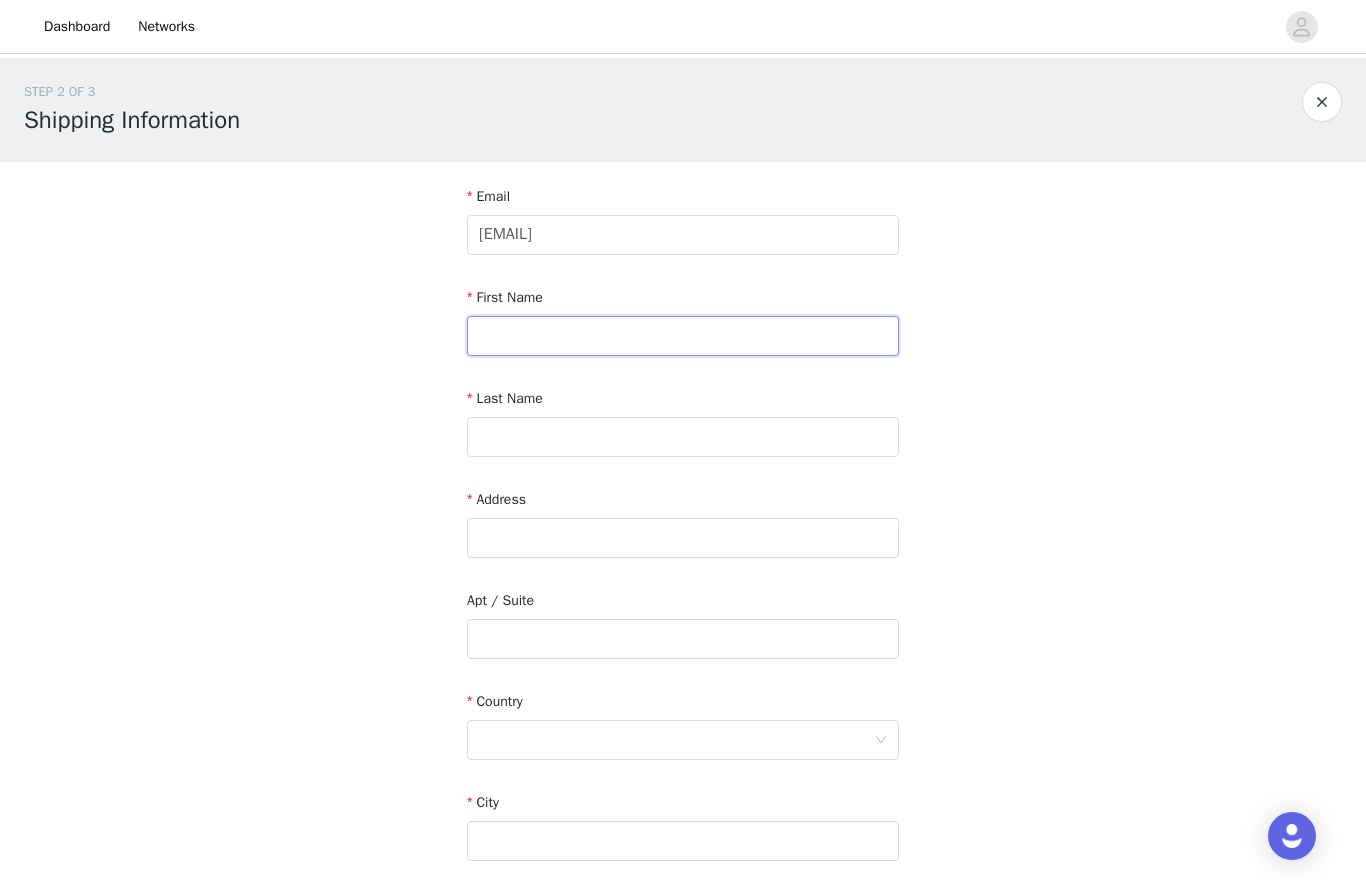 click at bounding box center (683, 336) 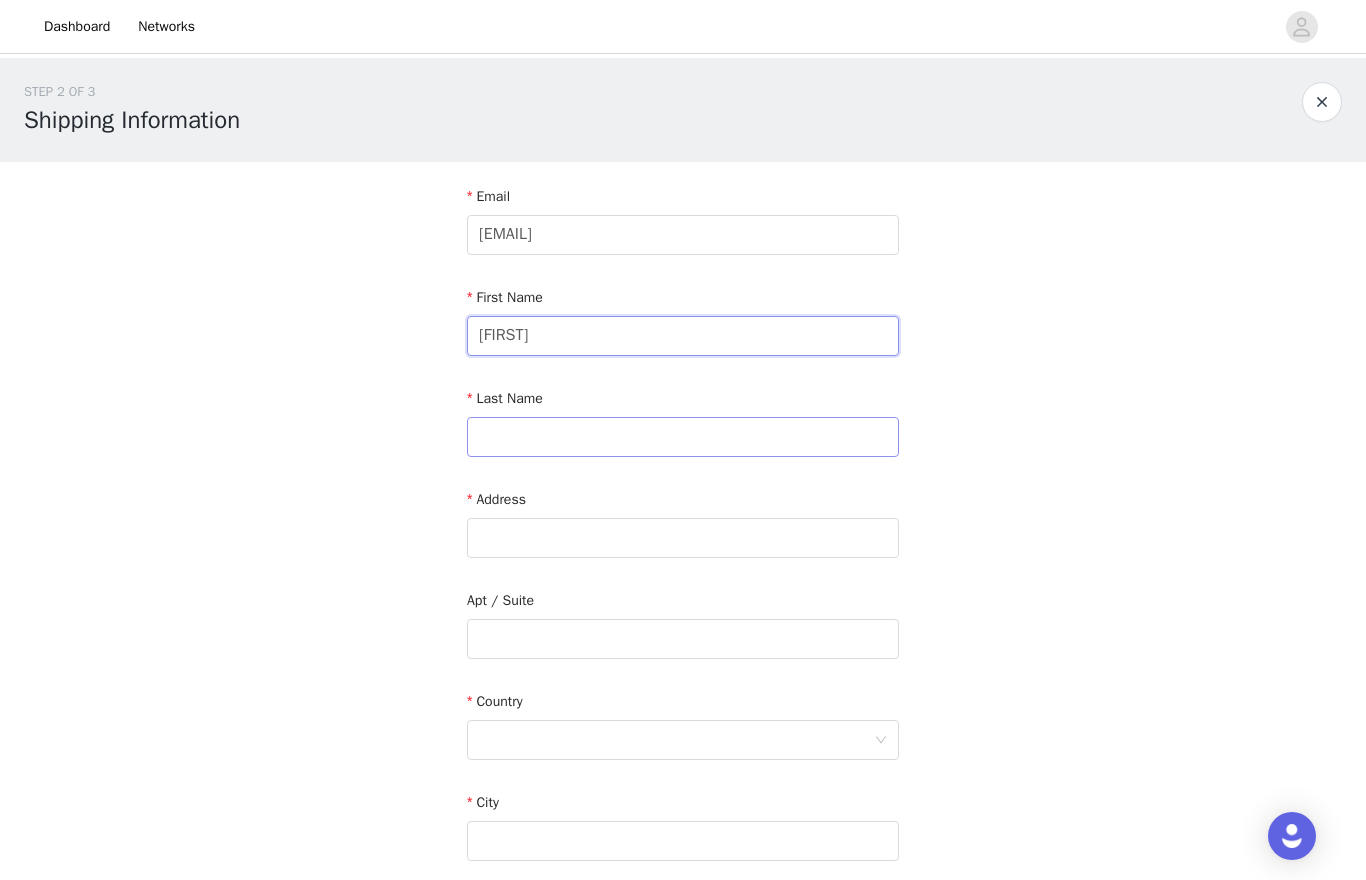 type on "[FIRST]" 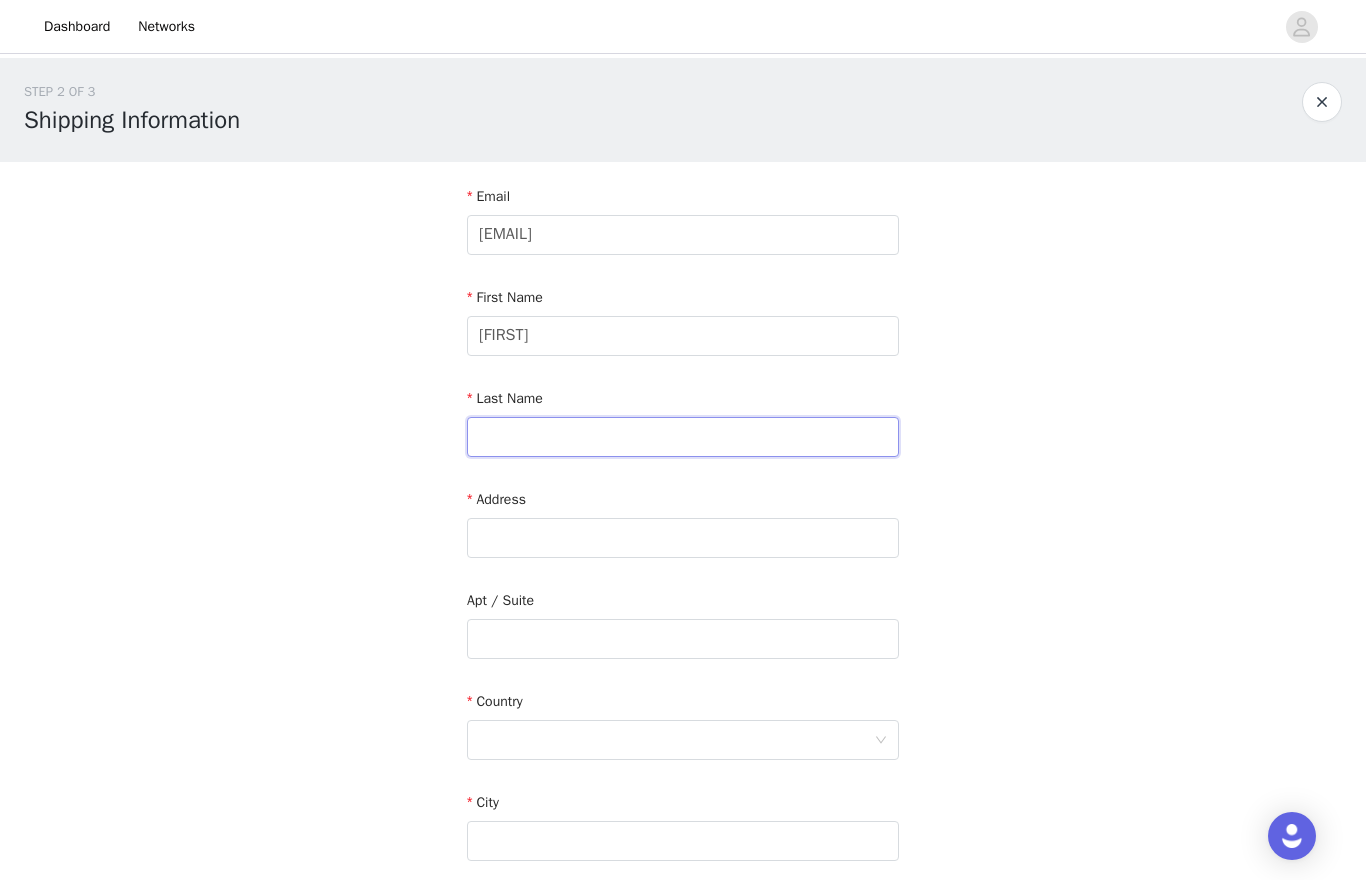 click at bounding box center (683, 437) 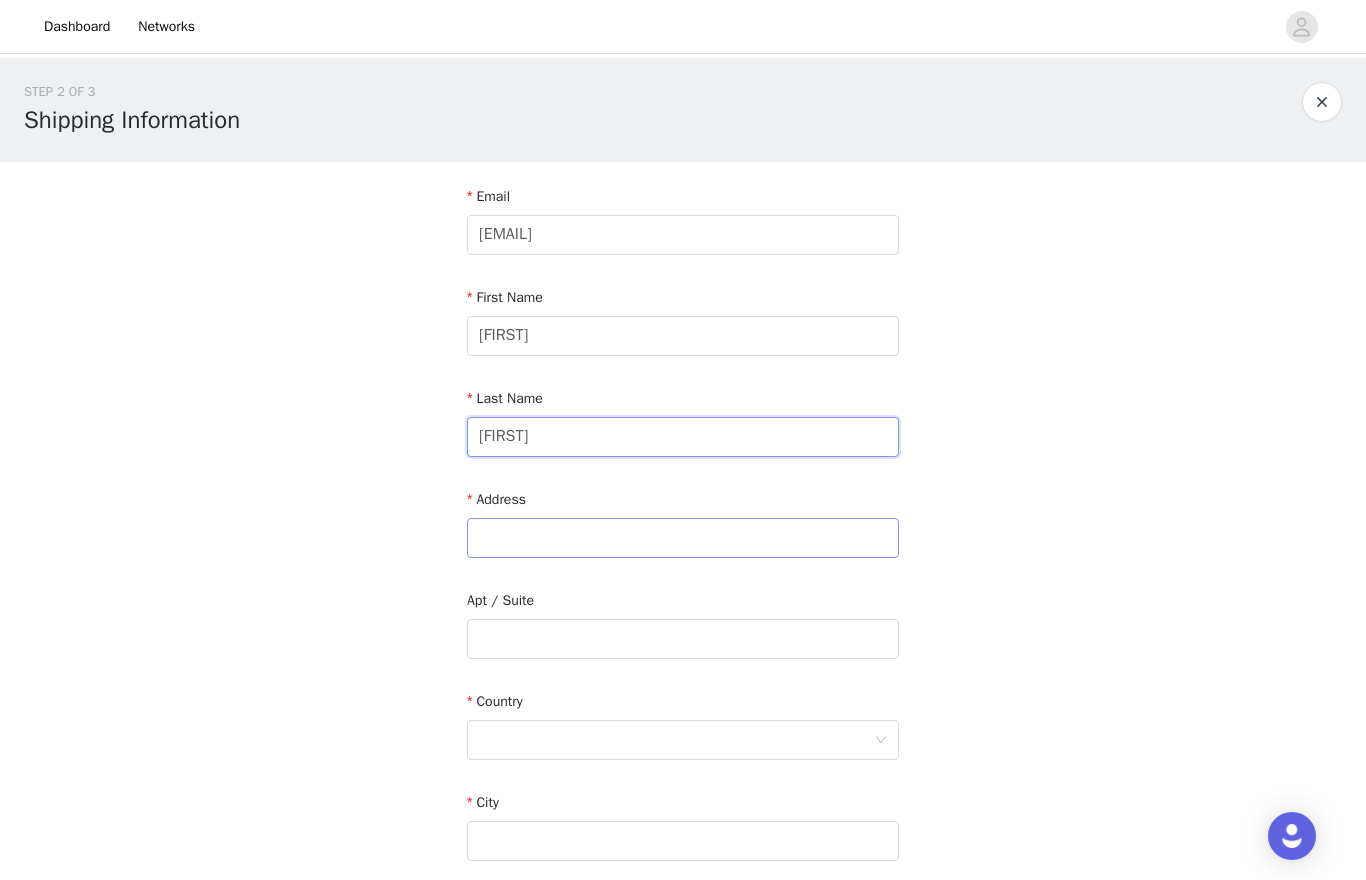 type on "[FIRST]" 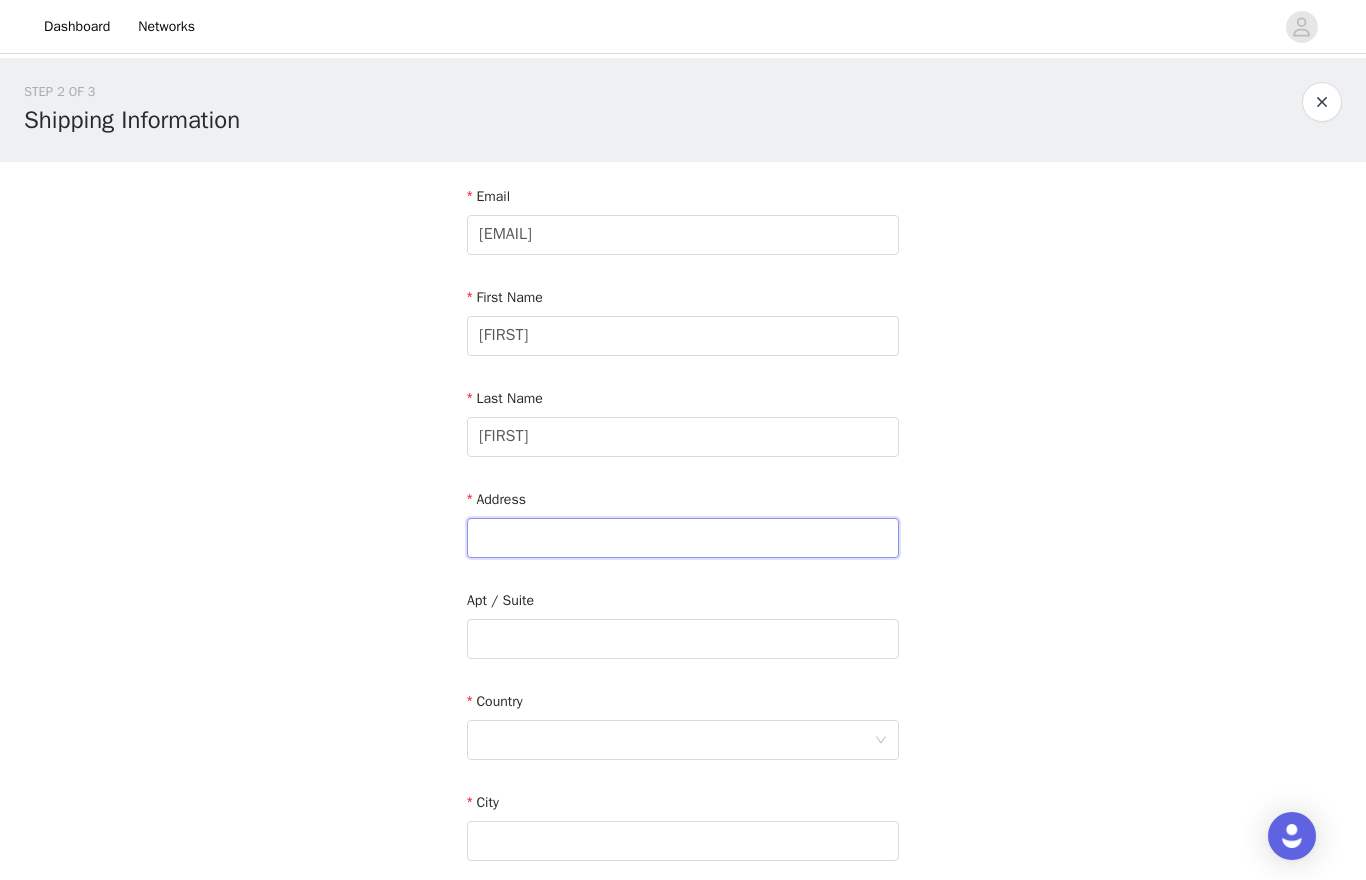 drag, startPoint x: 533, startPoint y: 538, endPoint x: 483, endPoint y: 537, distance: 50.01 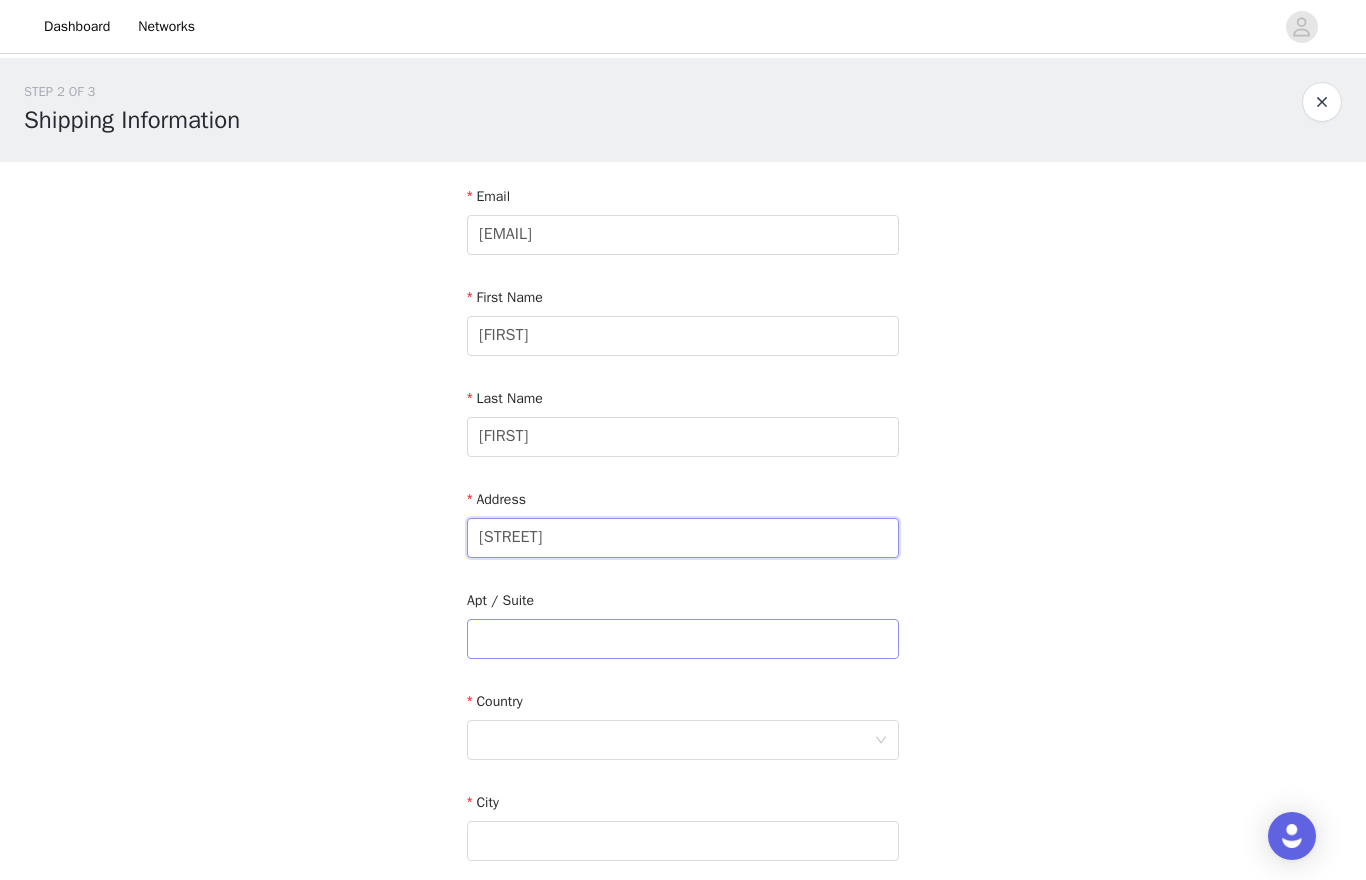 type on "[STREET]" 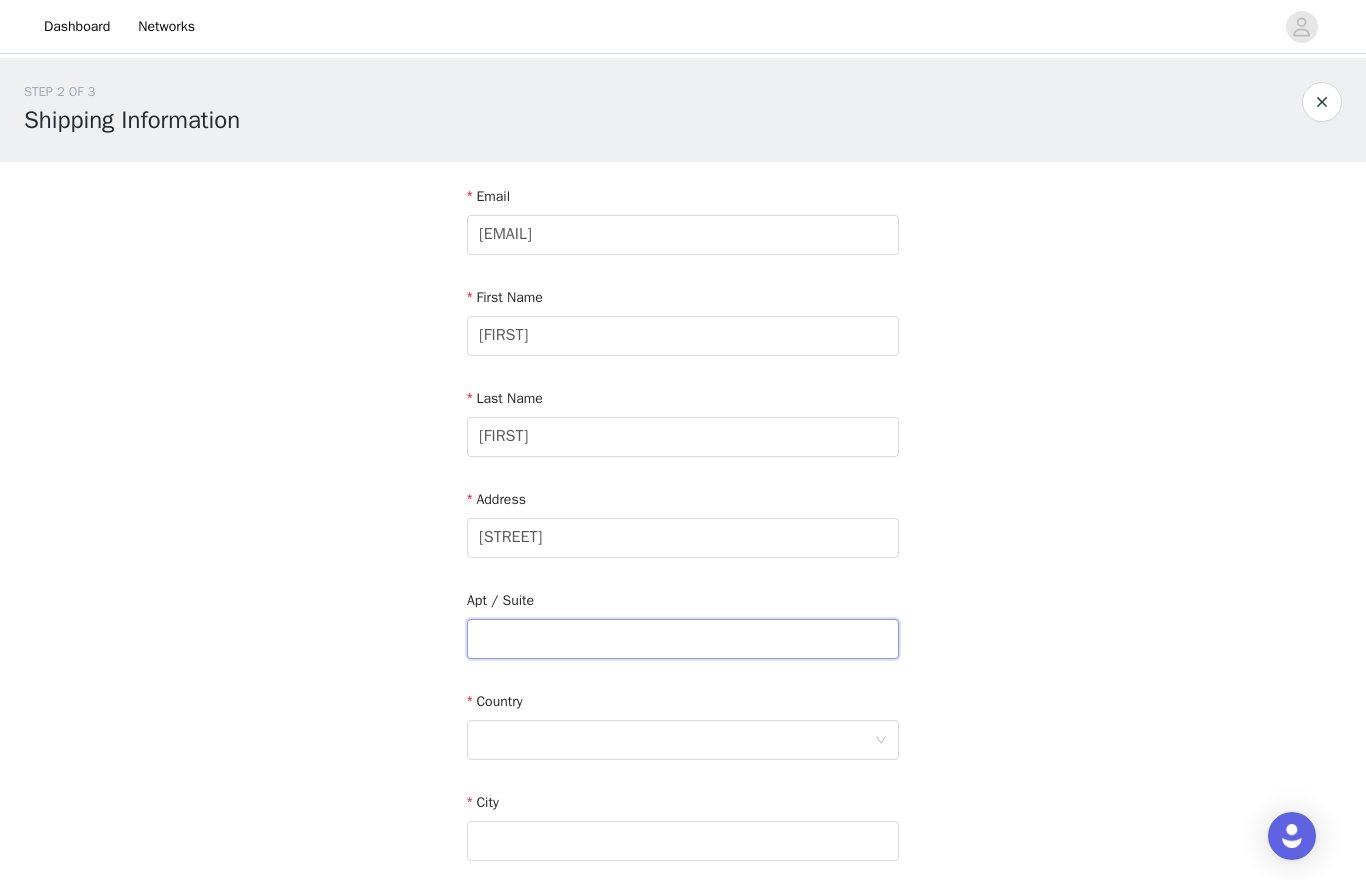 click at bounding box center [683, 639] 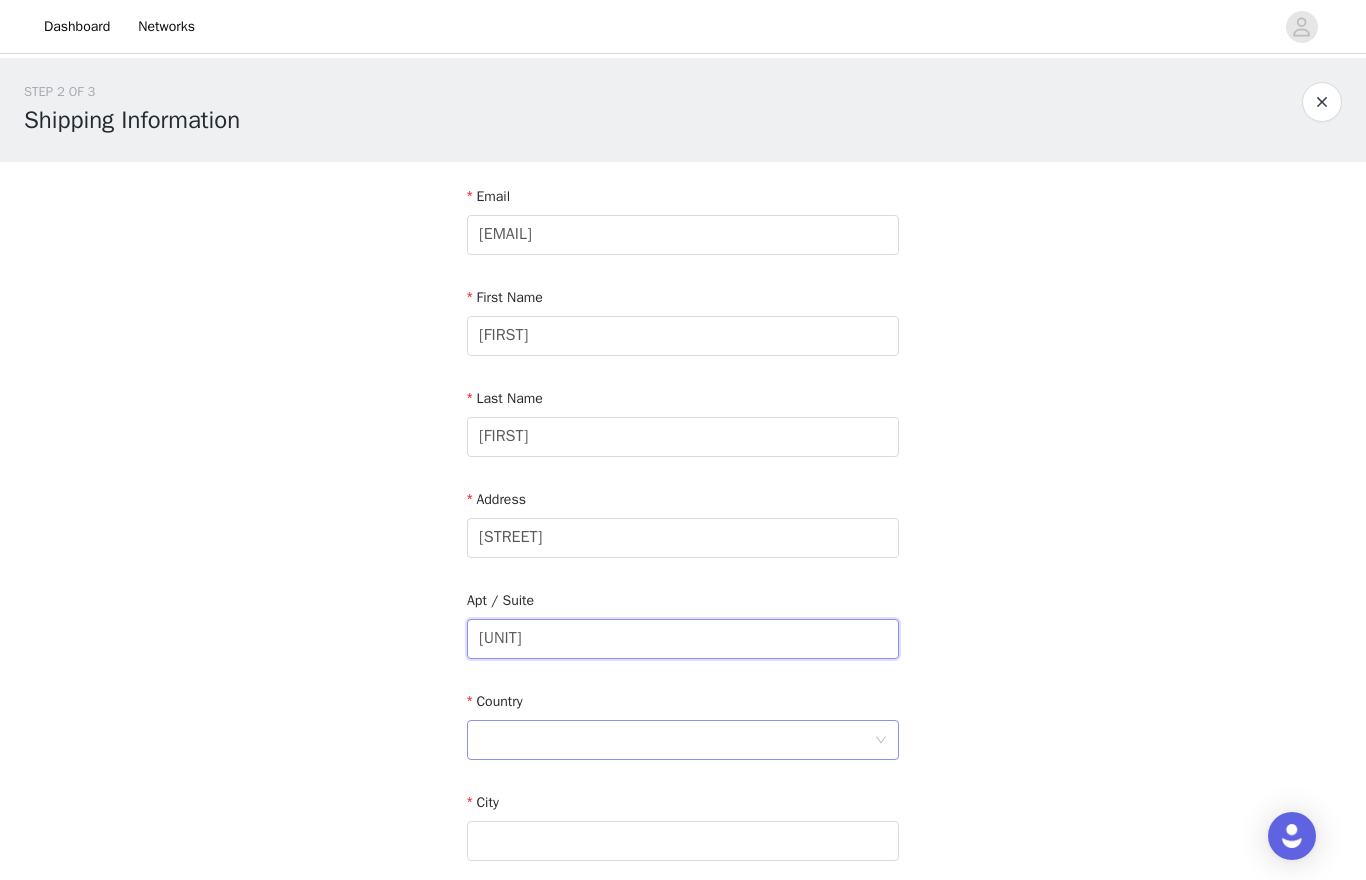 type on "[UNIT]" 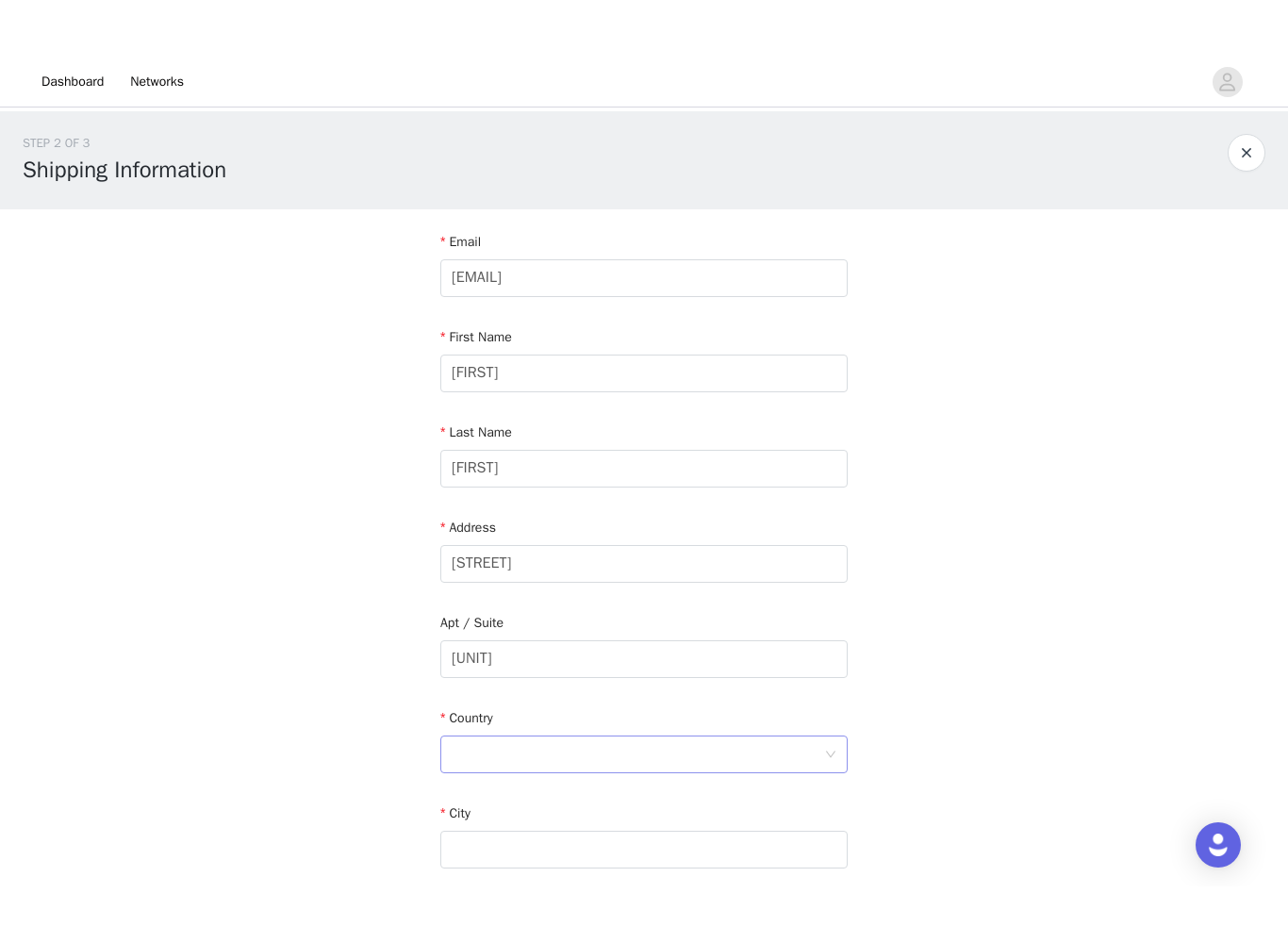 scroll, scrollTop: 14, scrollLeft: 0, axis: vertical 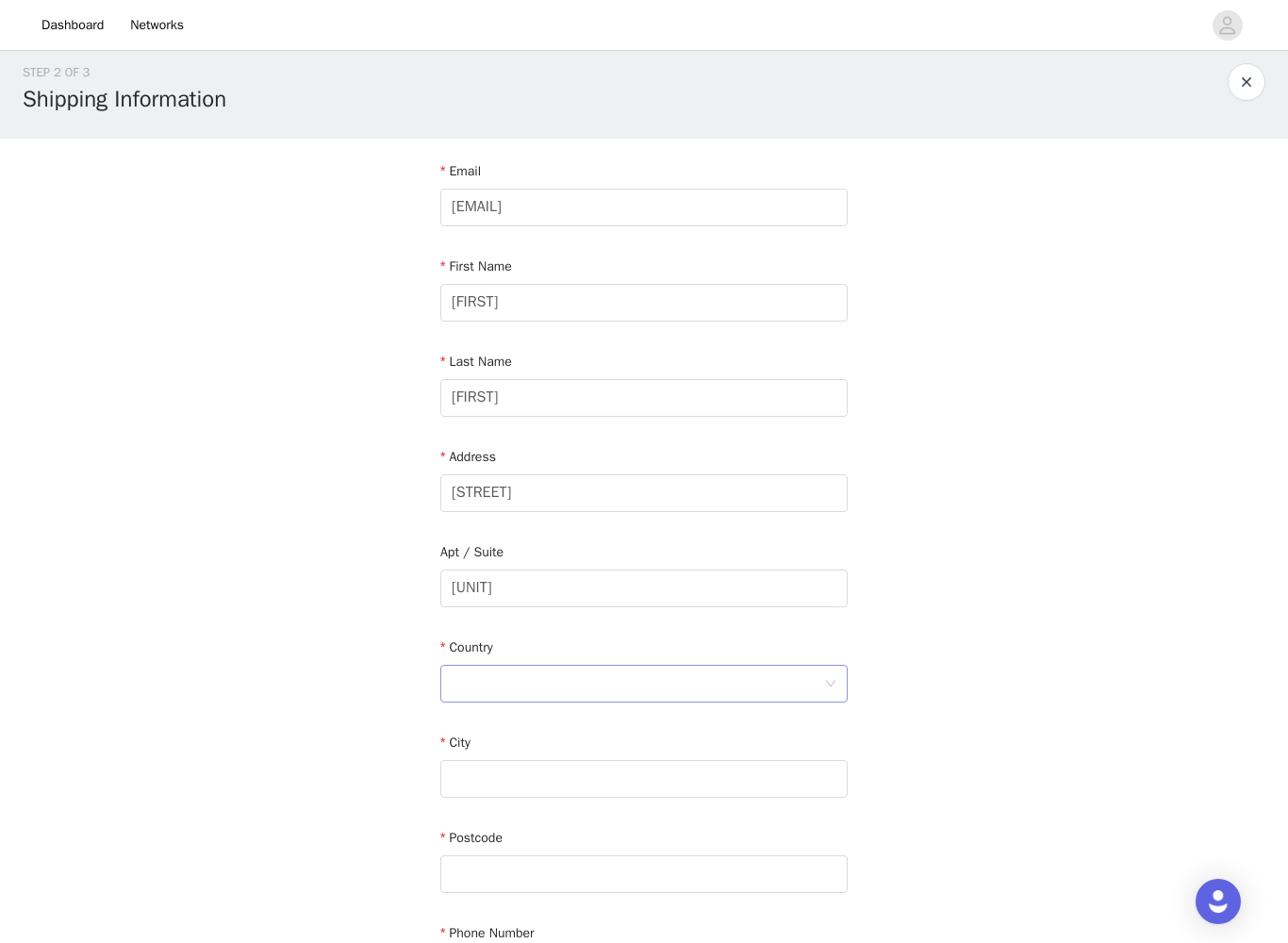 click at bounding box center [637, 684] 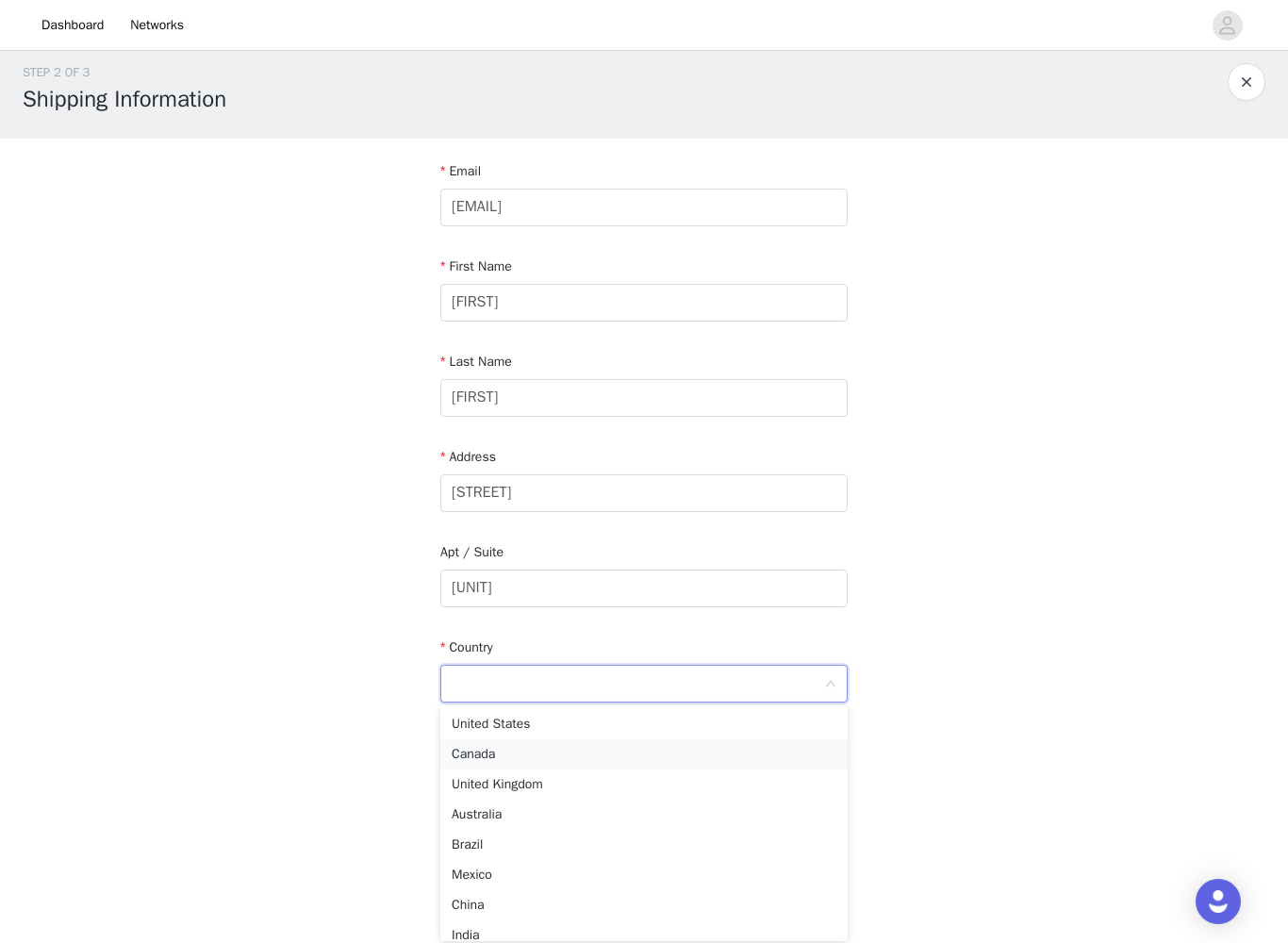 click on "Canada" at bounding box center (644, 754) 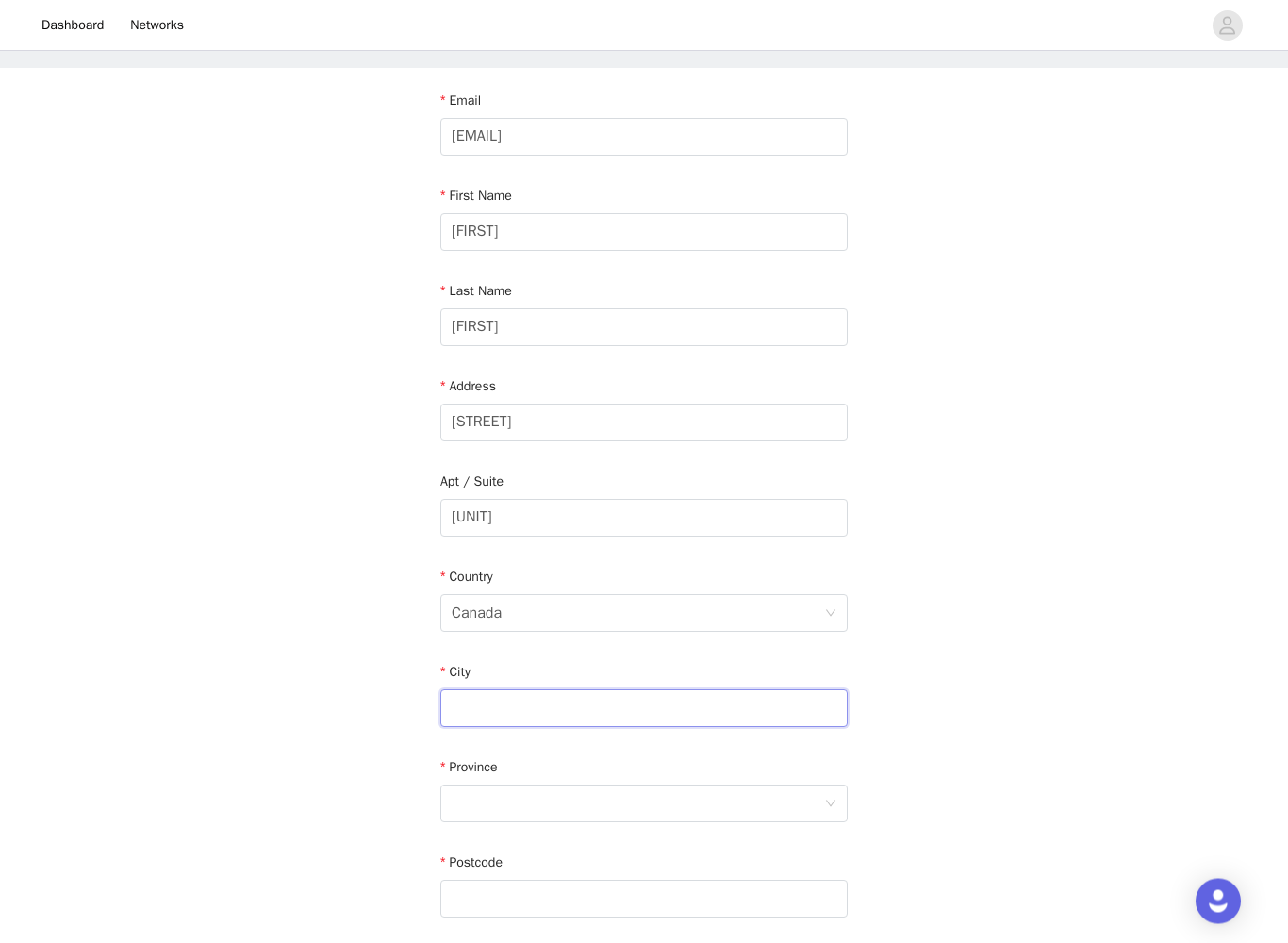 click at bounding box center (644, 709) 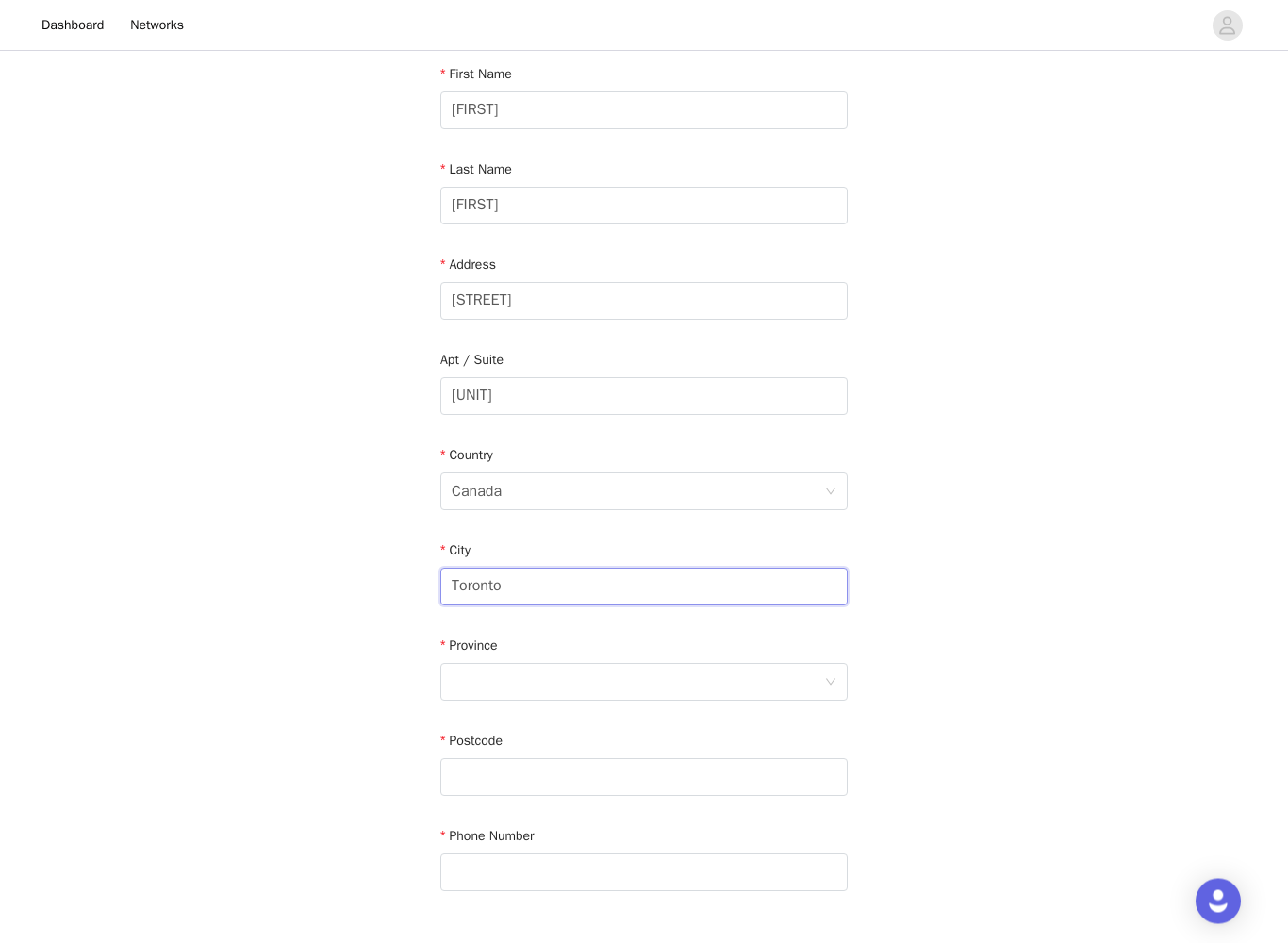 scroll, scrollTop: 229, scrollLeft: 0, axis: vertical 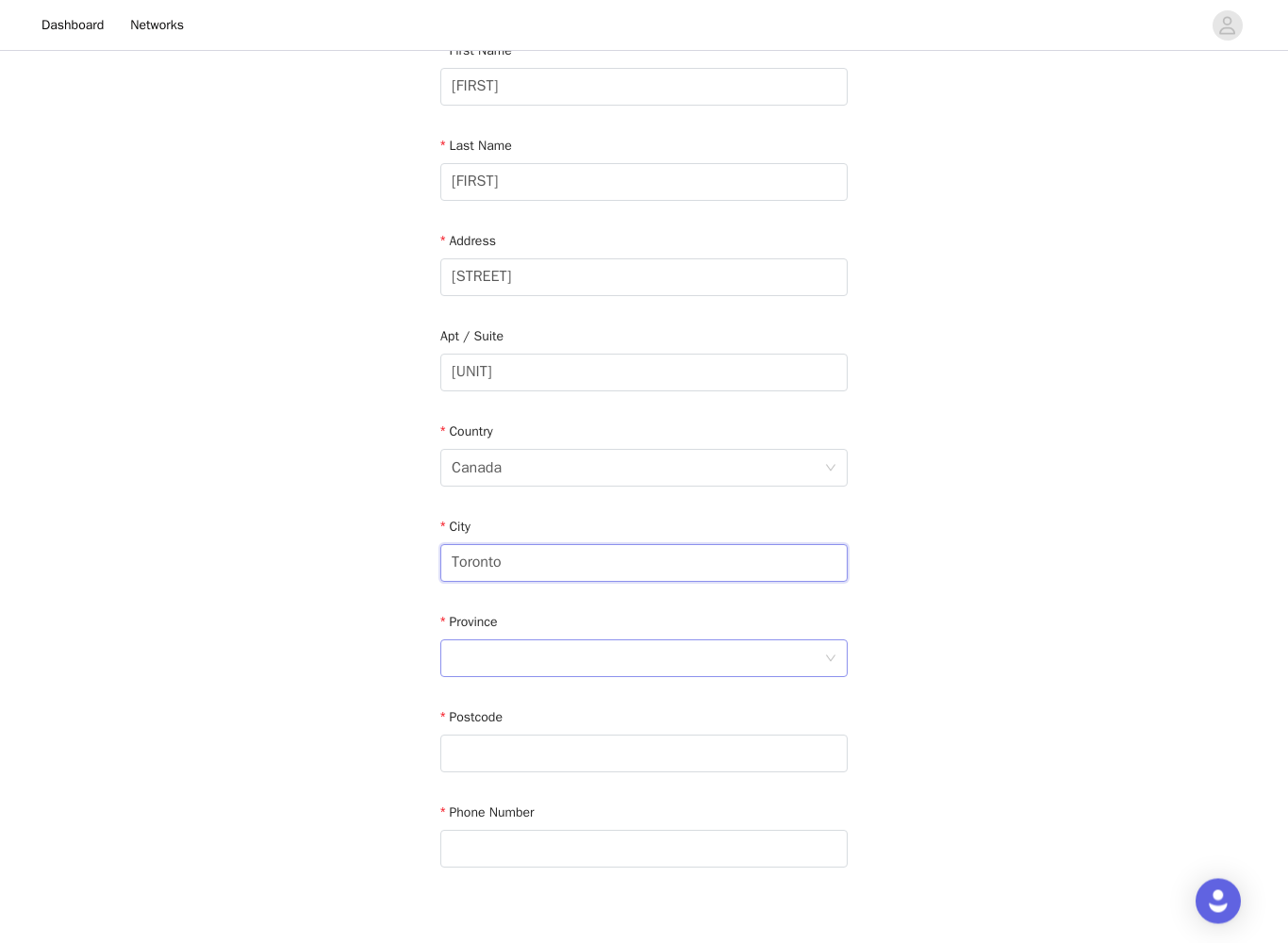 type on "Toronto" 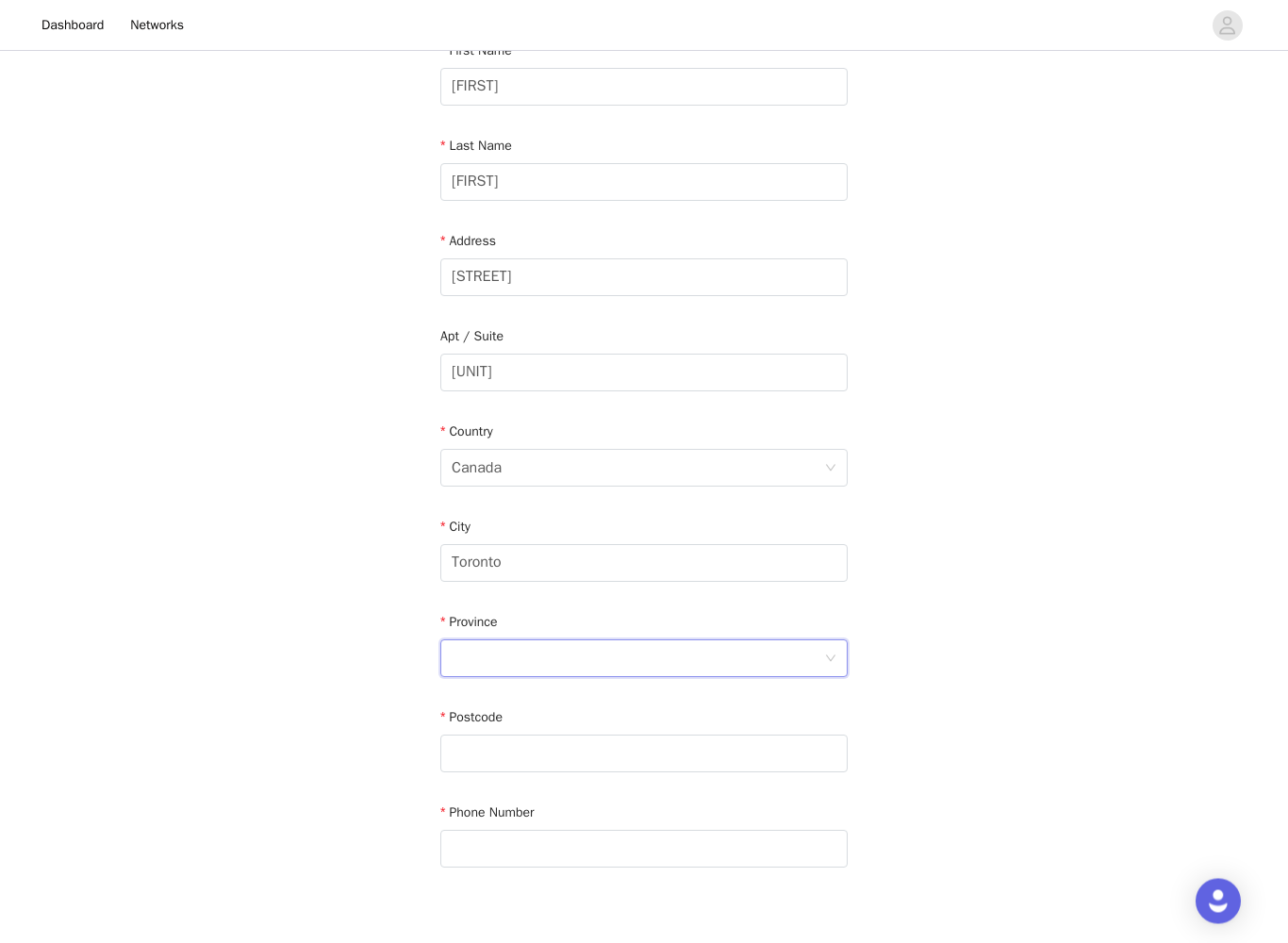 click at bounding box center [637, 659] 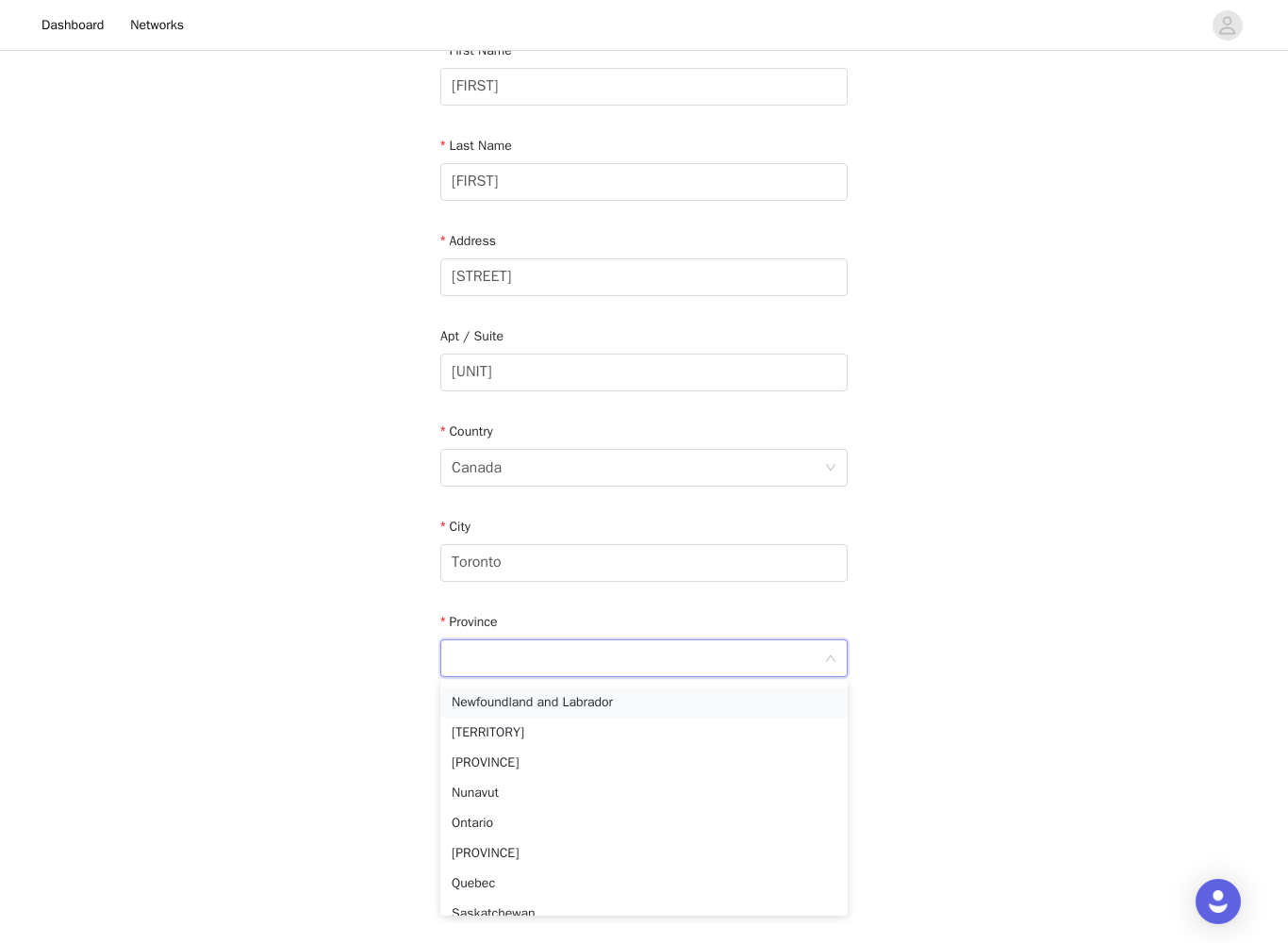 scroll, scrollTop: 121, scrollLeft: 0, axis: vertical 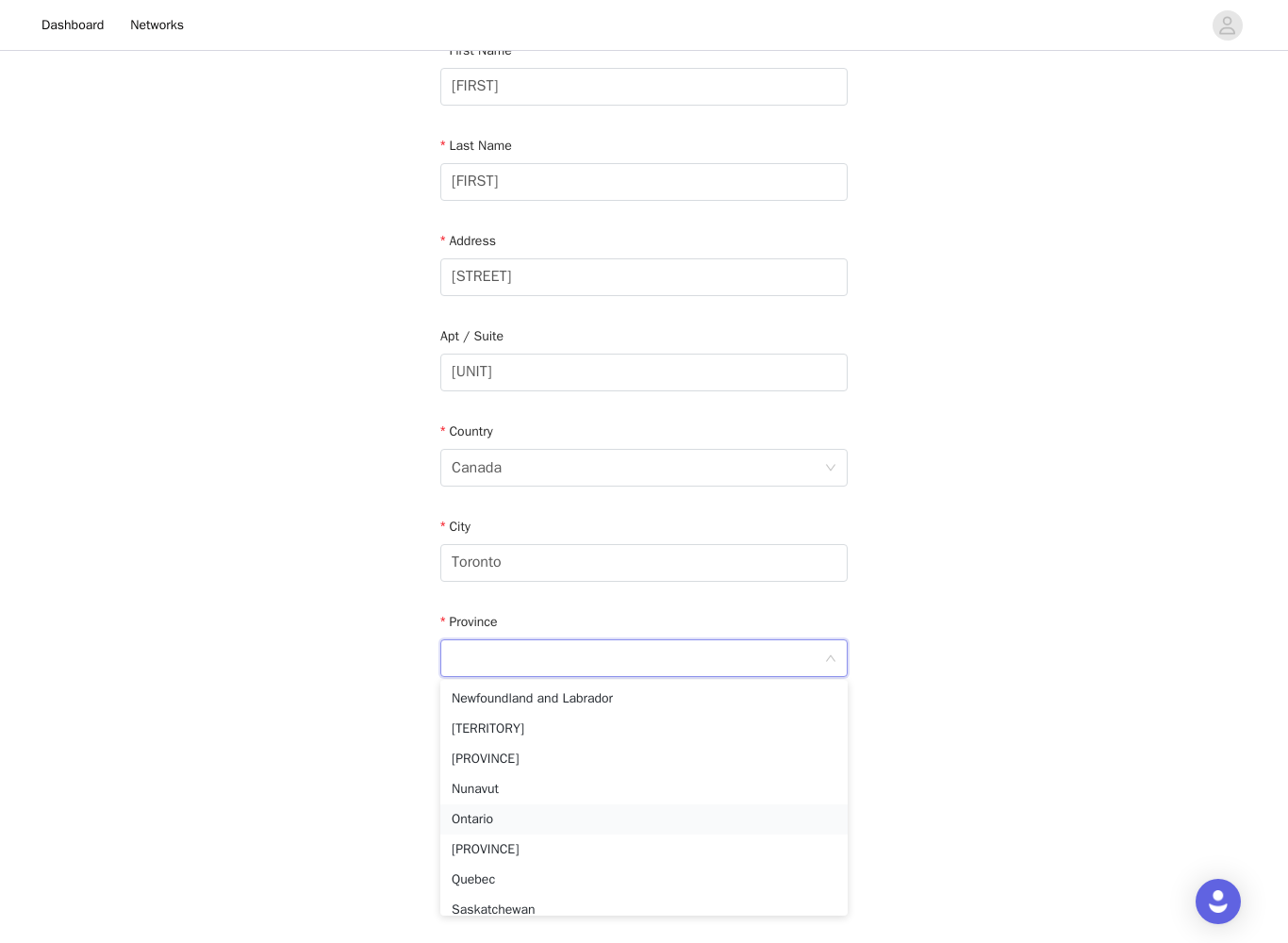 click on "Ontario" at bounding box center [644, 819] 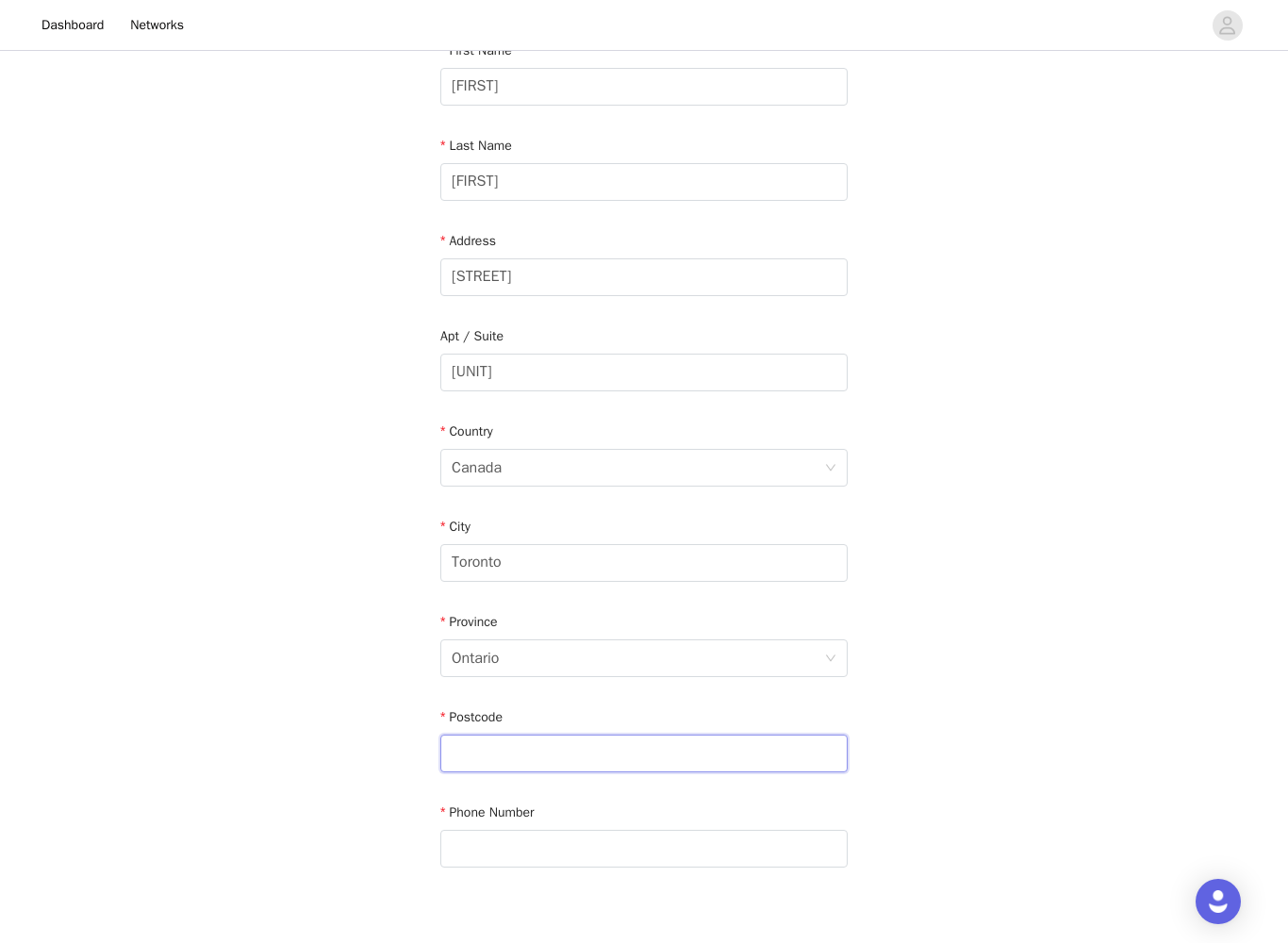 click at bounding box center [644, 753] 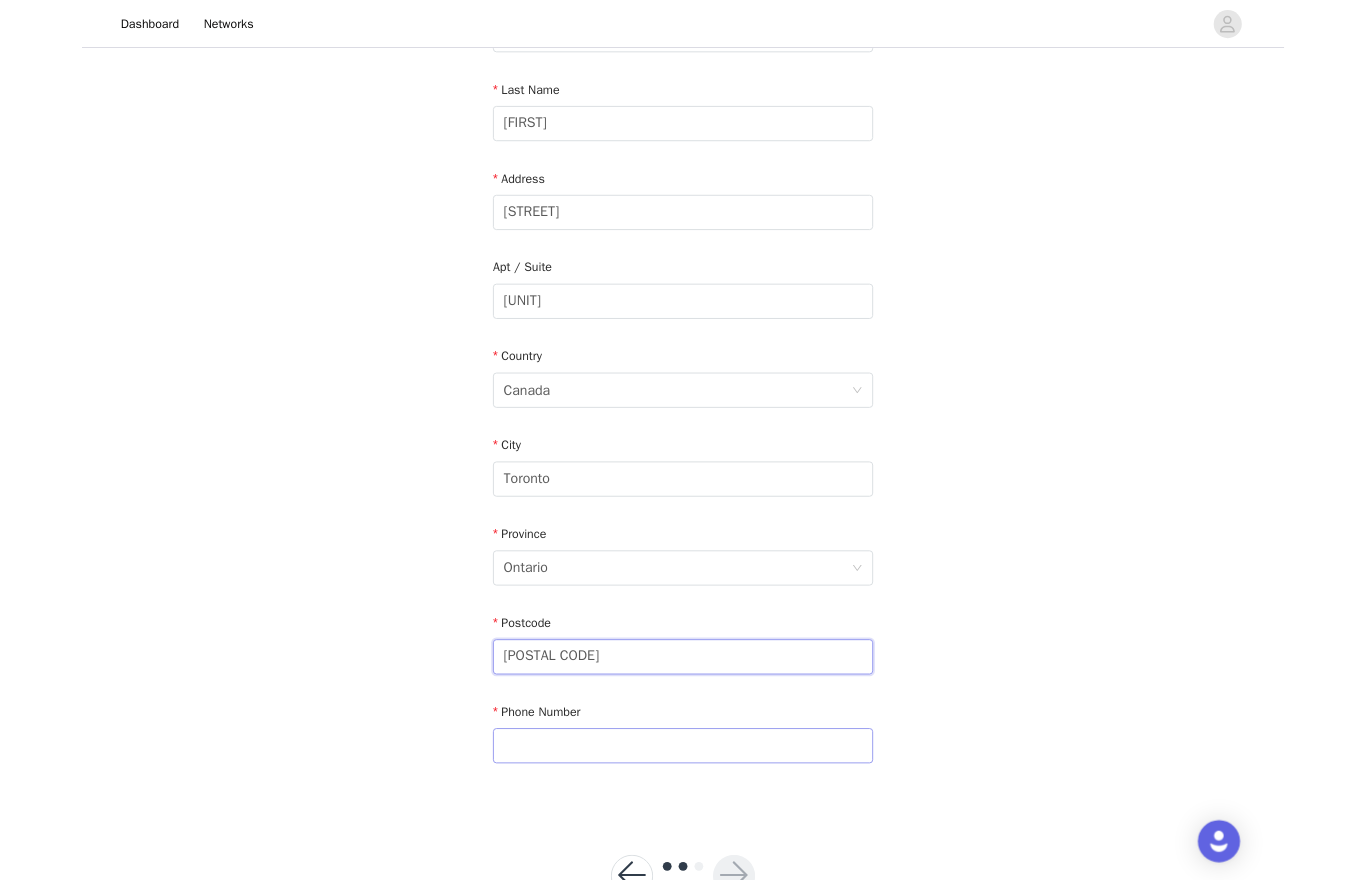 scroll, scrollTop: 363, scrollLeft: 0, axis: vertical 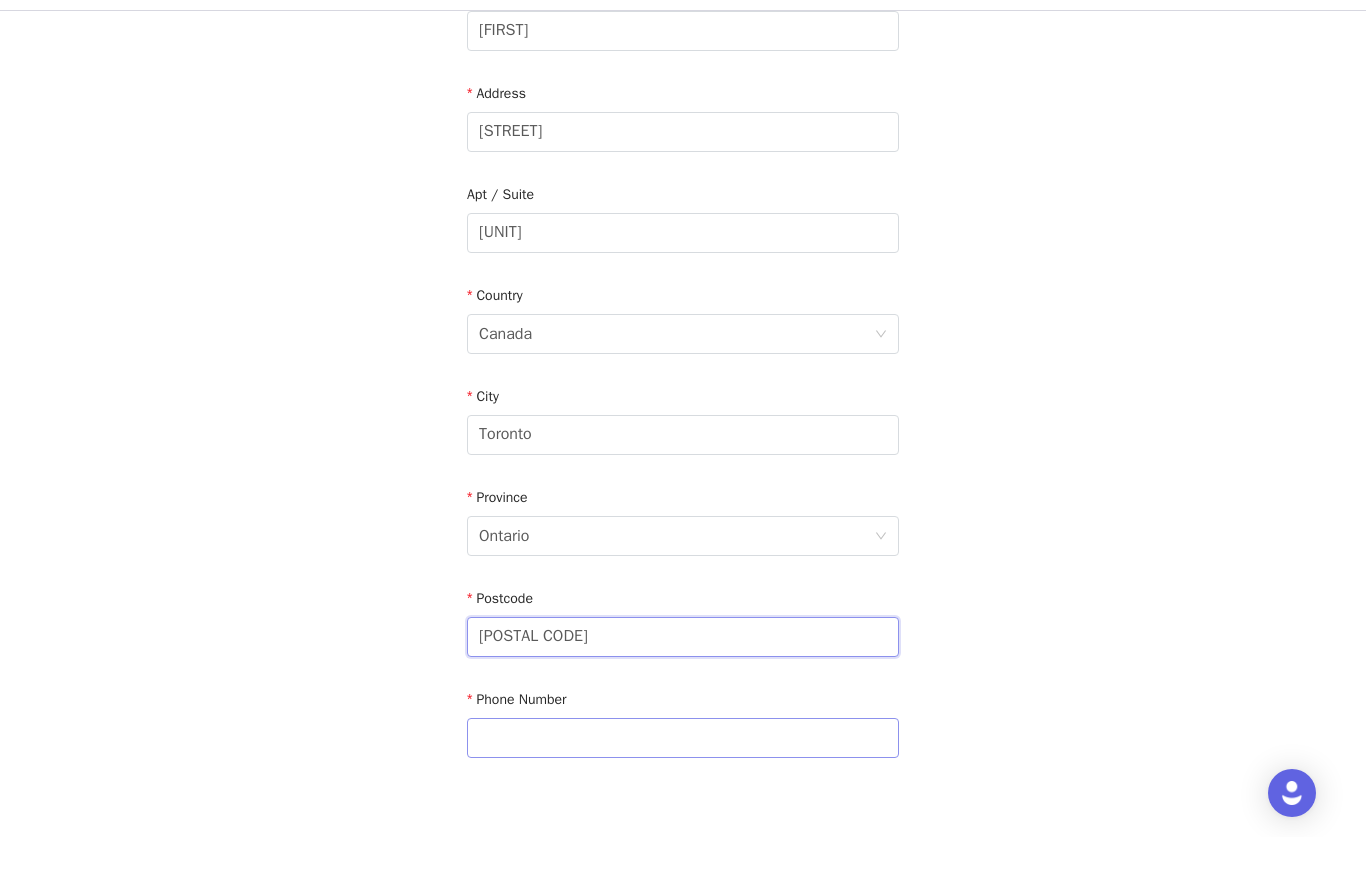 type on "[POSTAL CODE]" 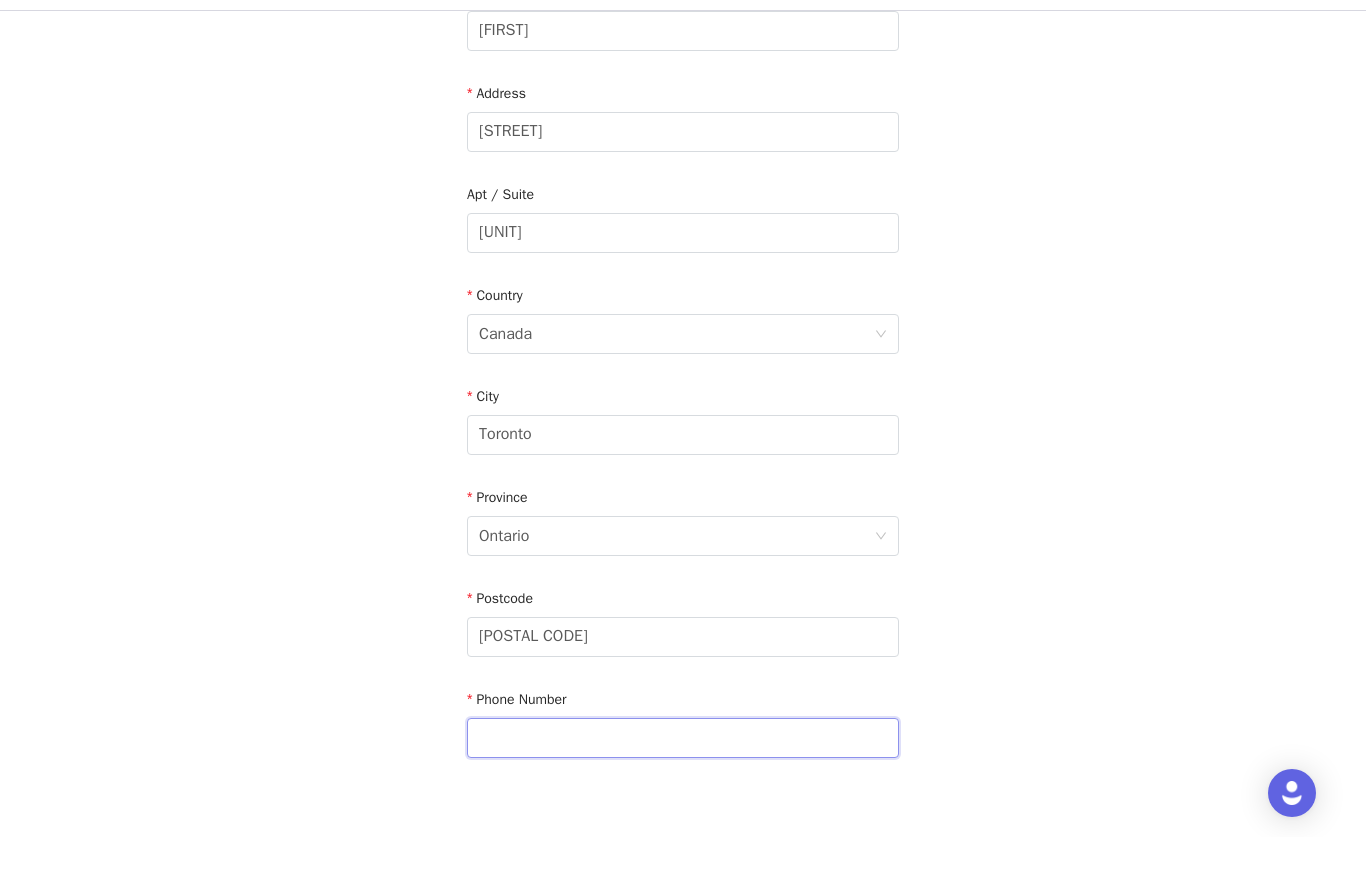 scroll, scrollTop: 407, scrollLeft: 0, axis: vertical 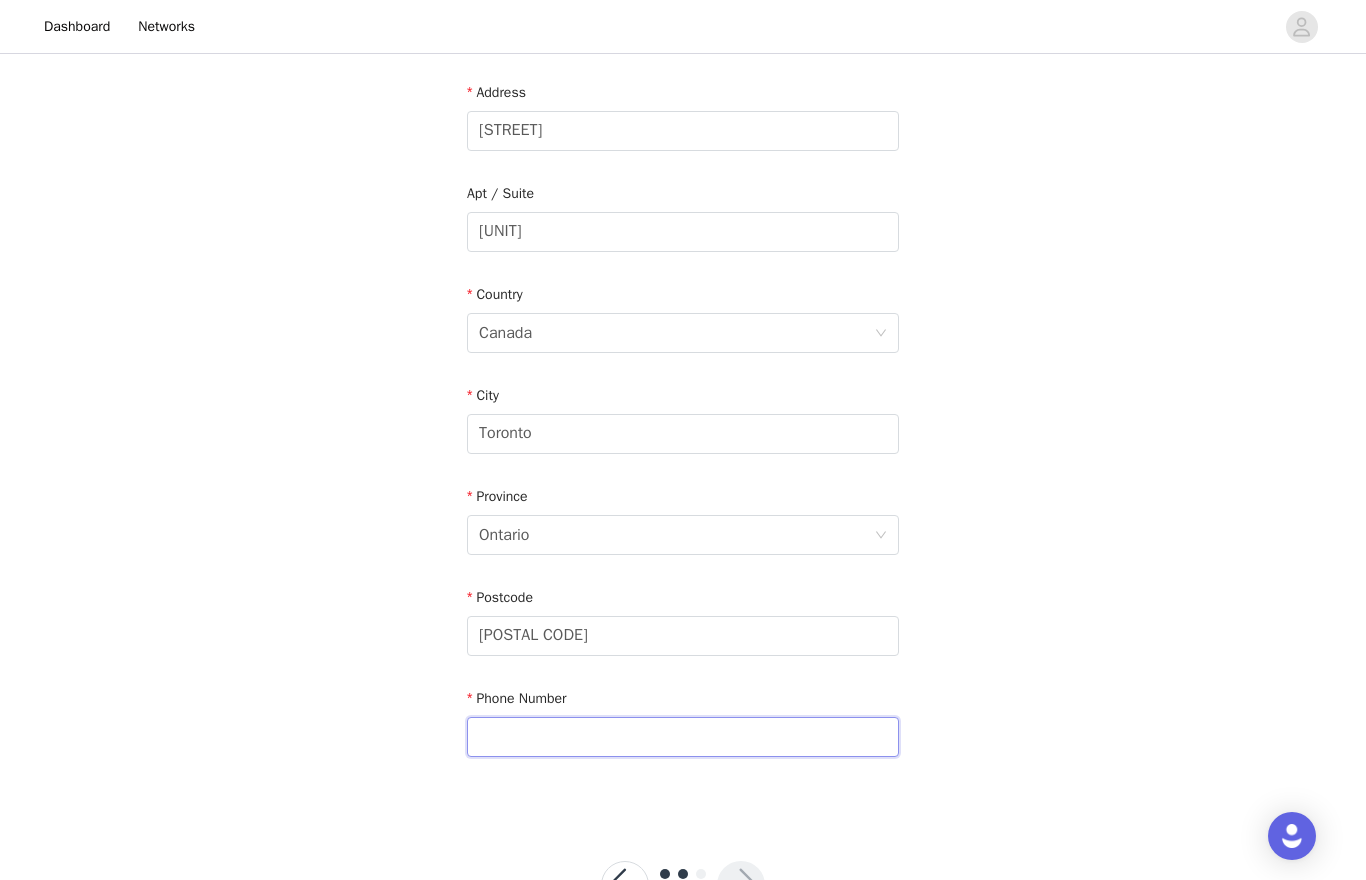click at bounding box center (683, 737) 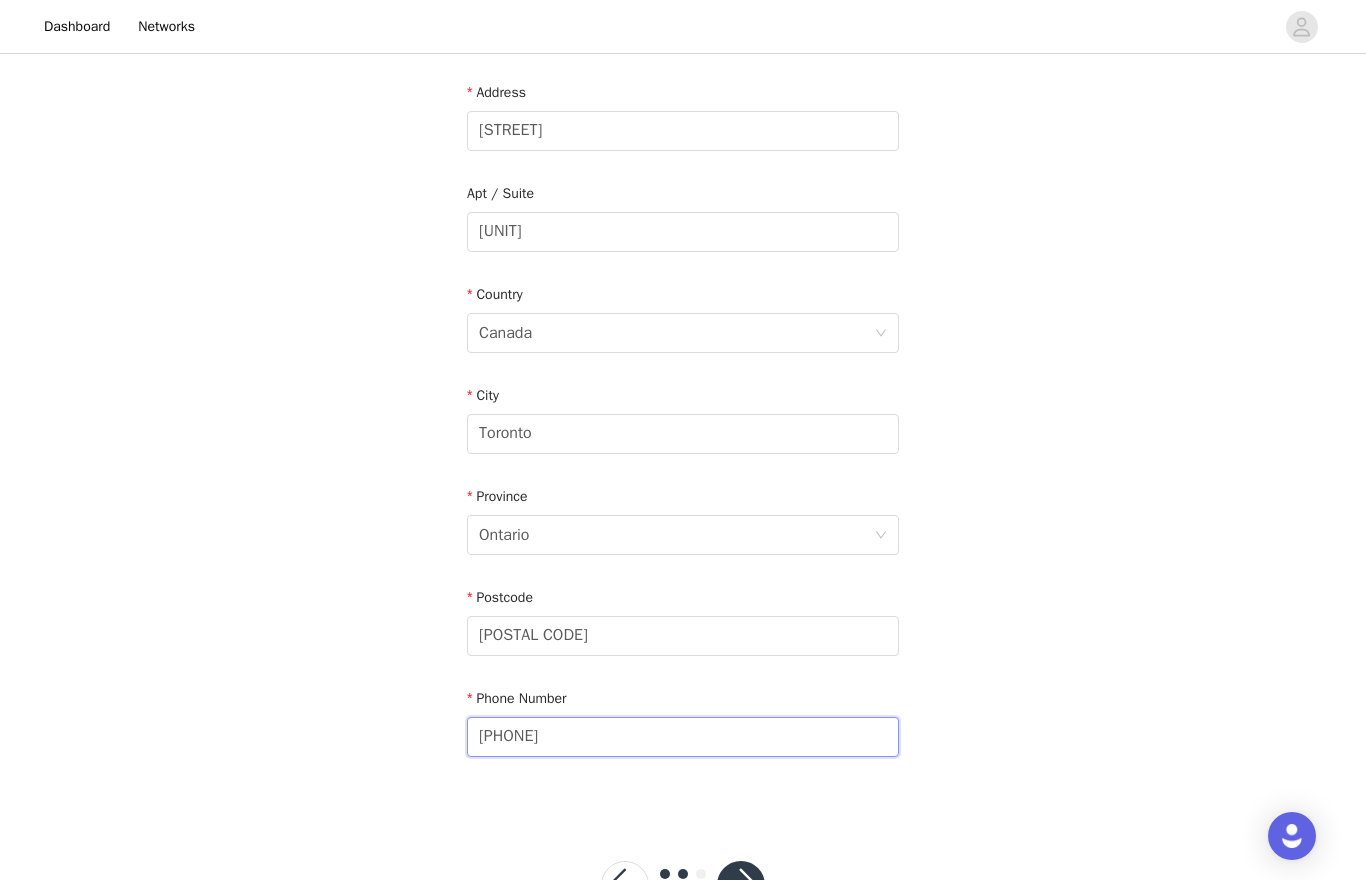 click on "[PHONE]" at bounding box center (683, 737) 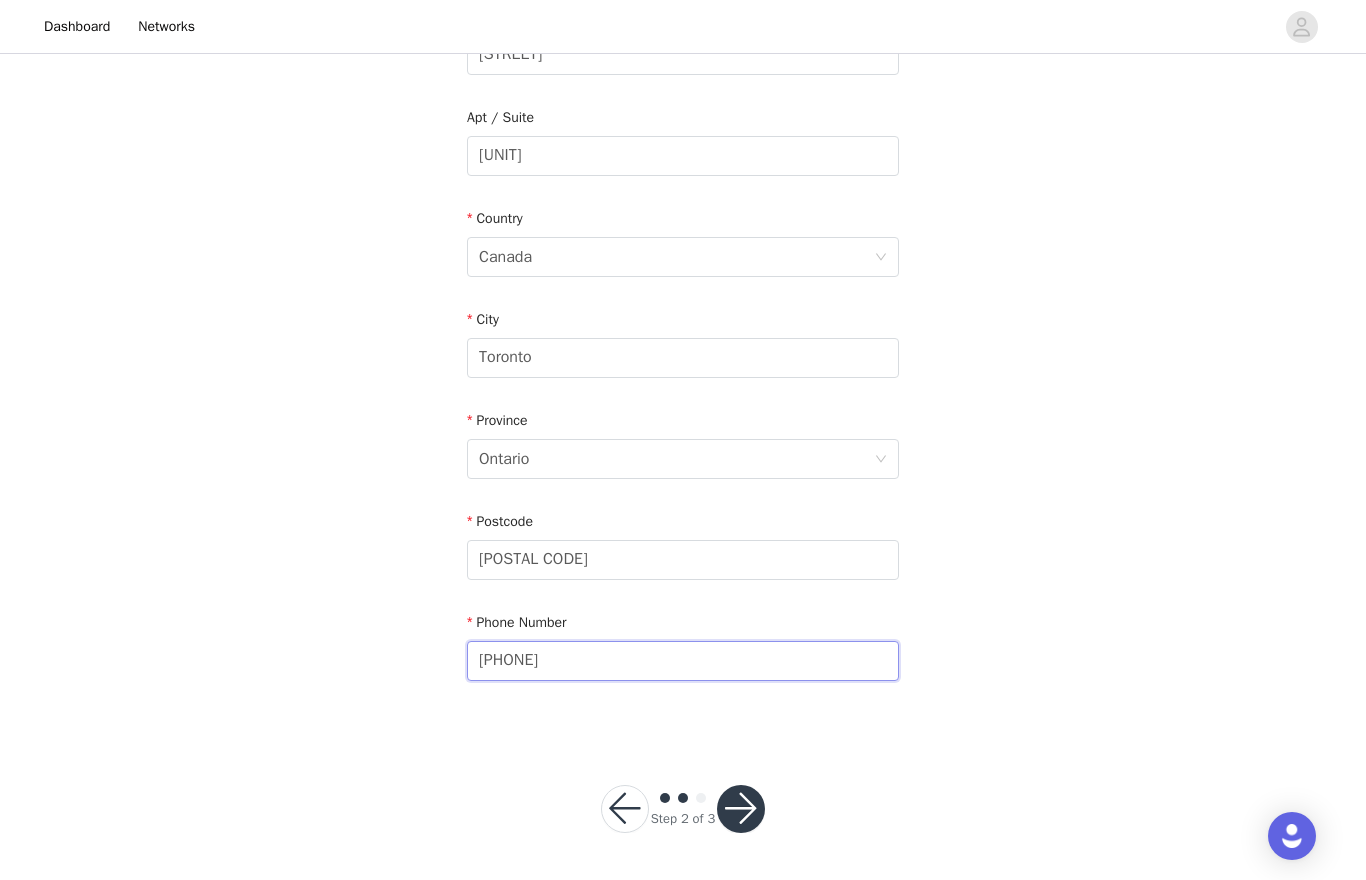 type on "[PHONE]" 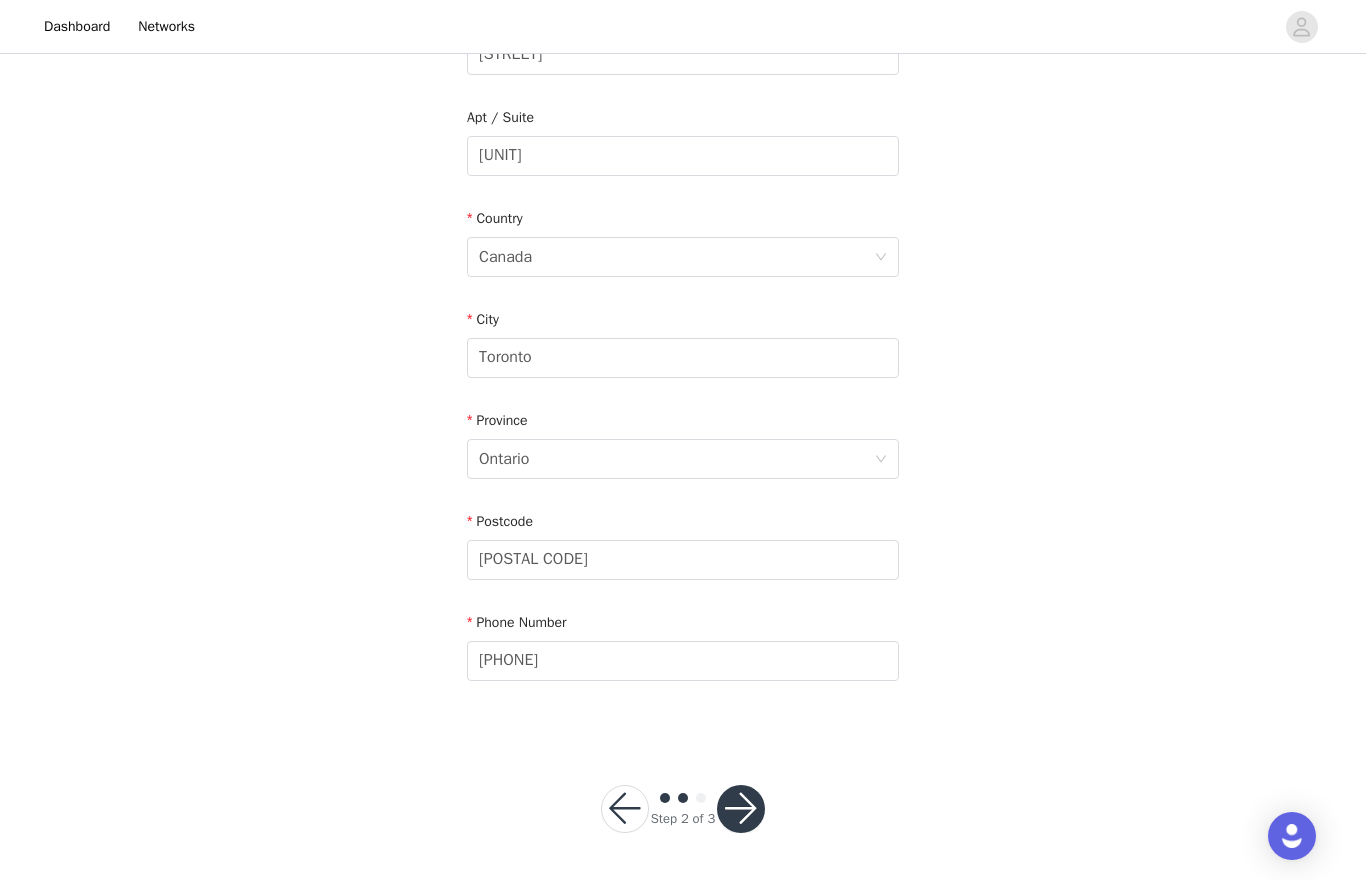 click at bounding box center (741, 809) 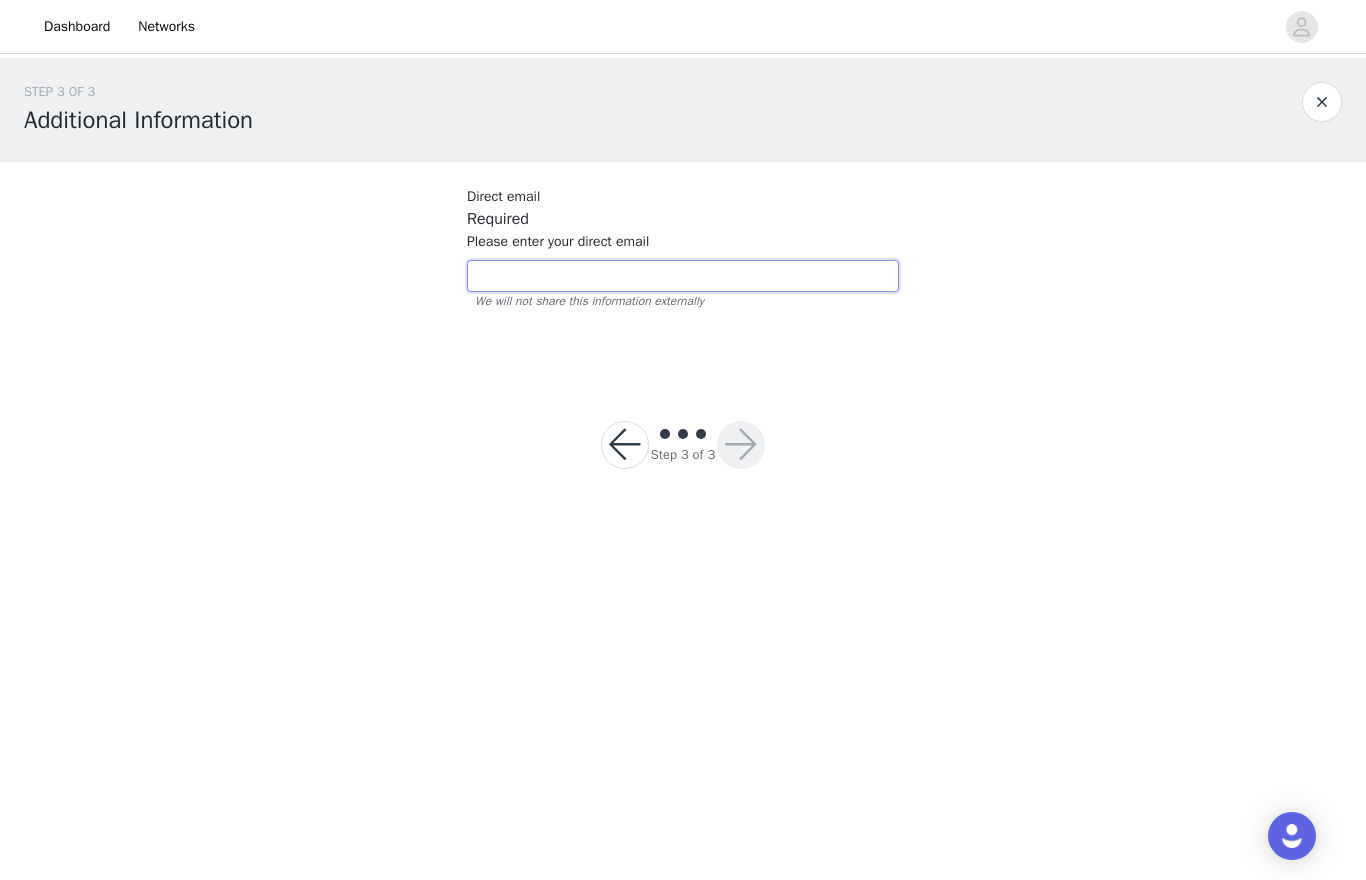 click at bounding box center [683, 276] 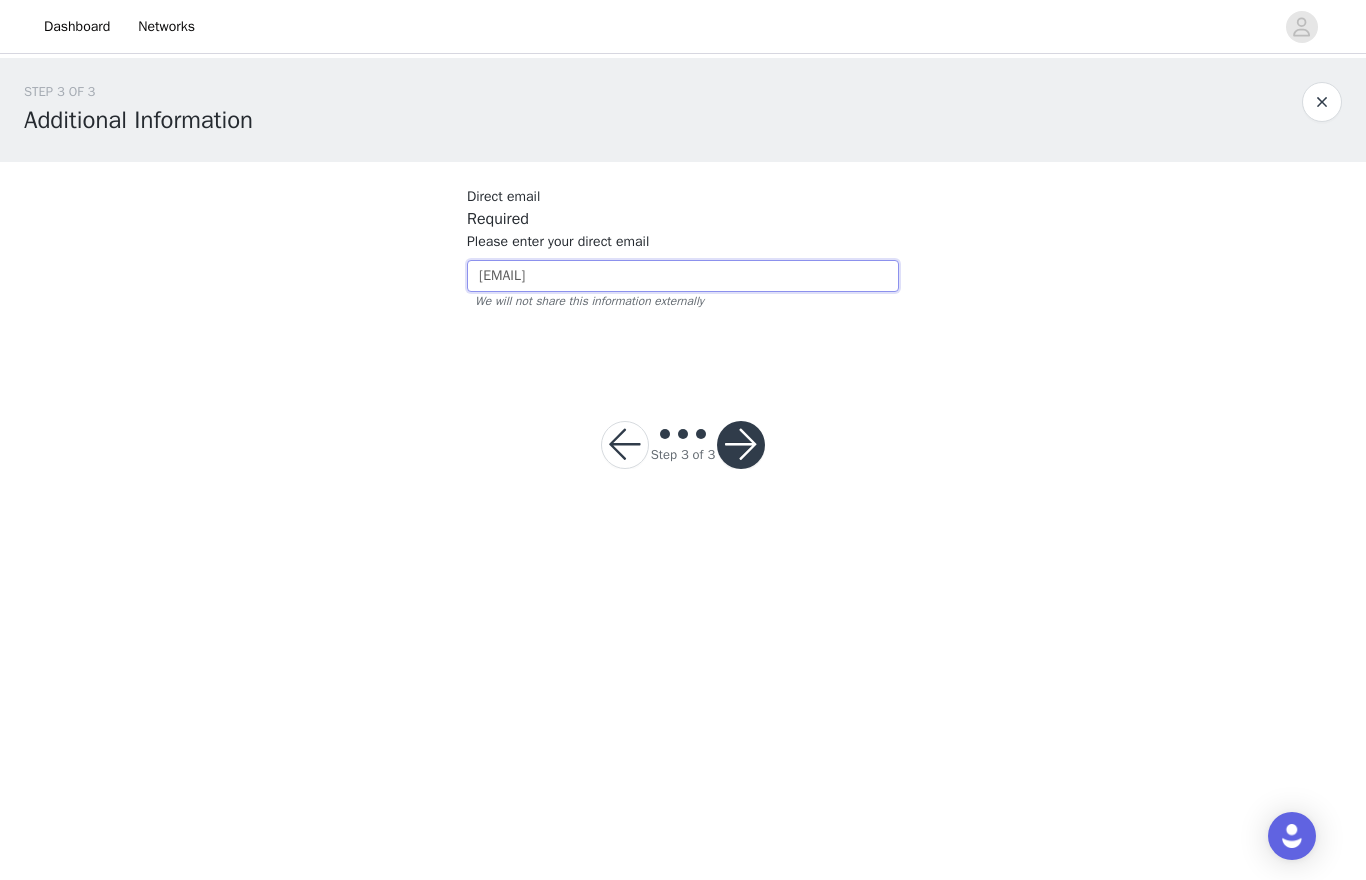 type on "[EMAIL]" 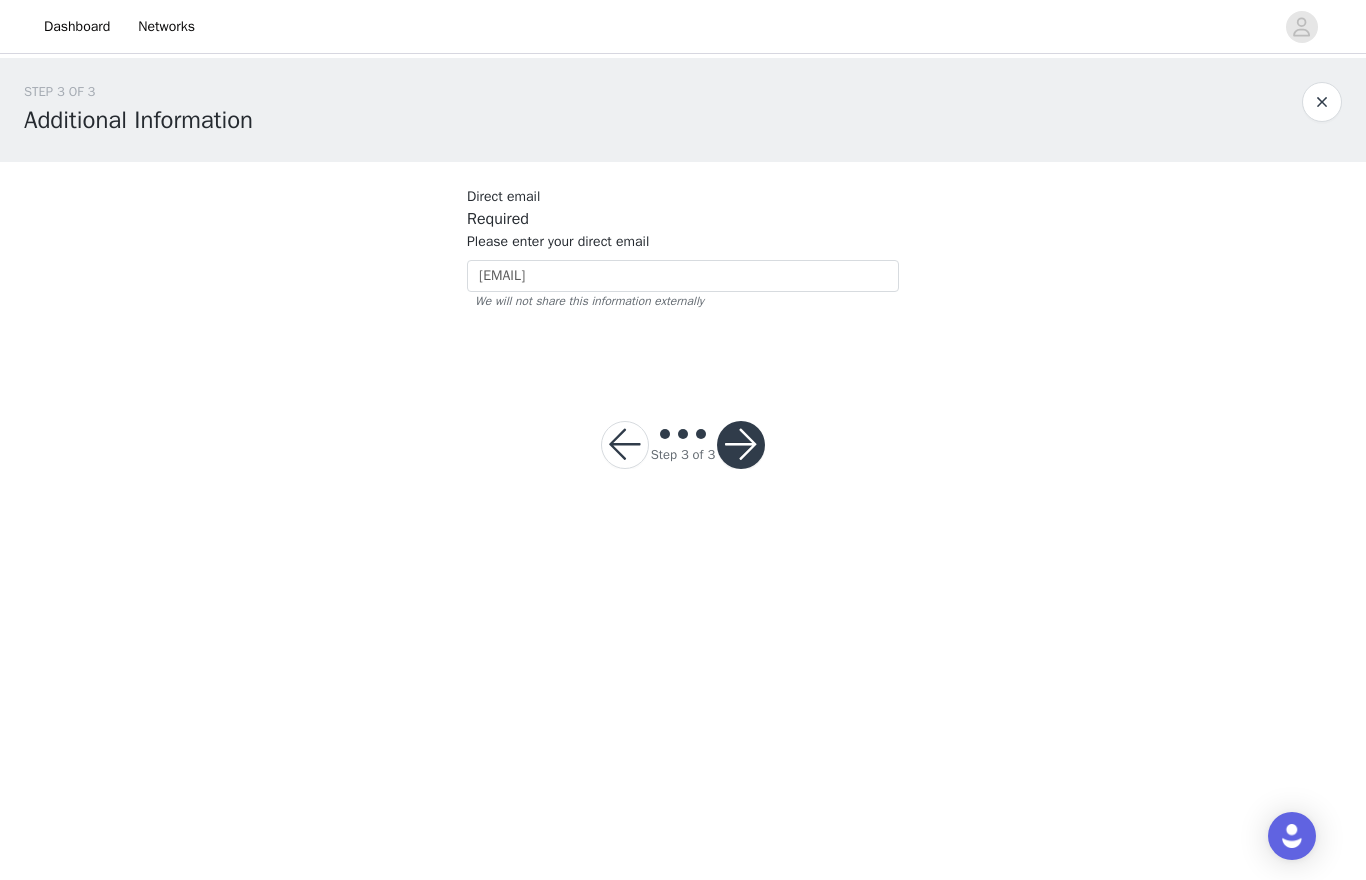 click at bounding box center [741, 445] 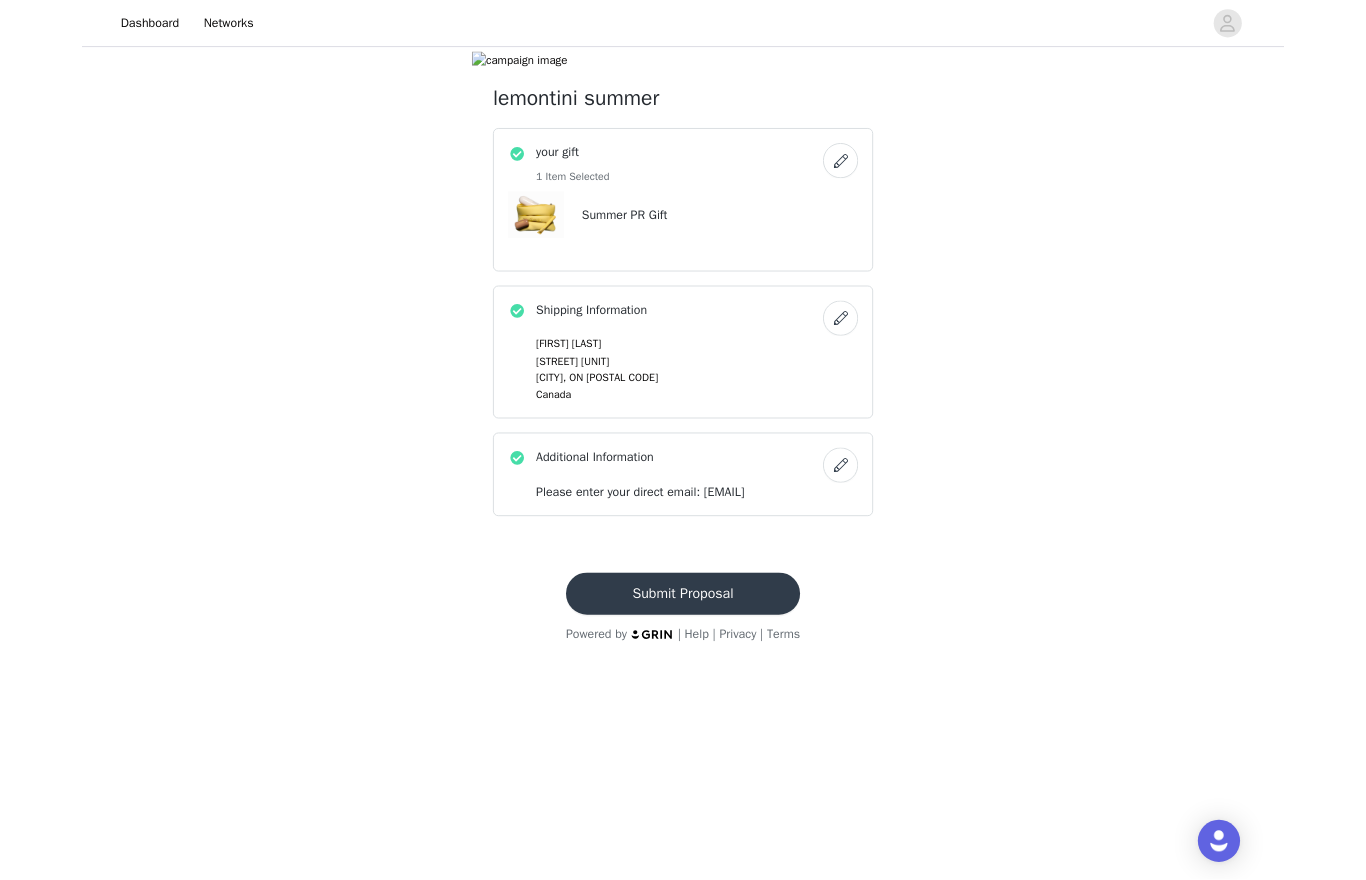scroll, scrollTop: 456, scrollLeft: 0, axis: vertical 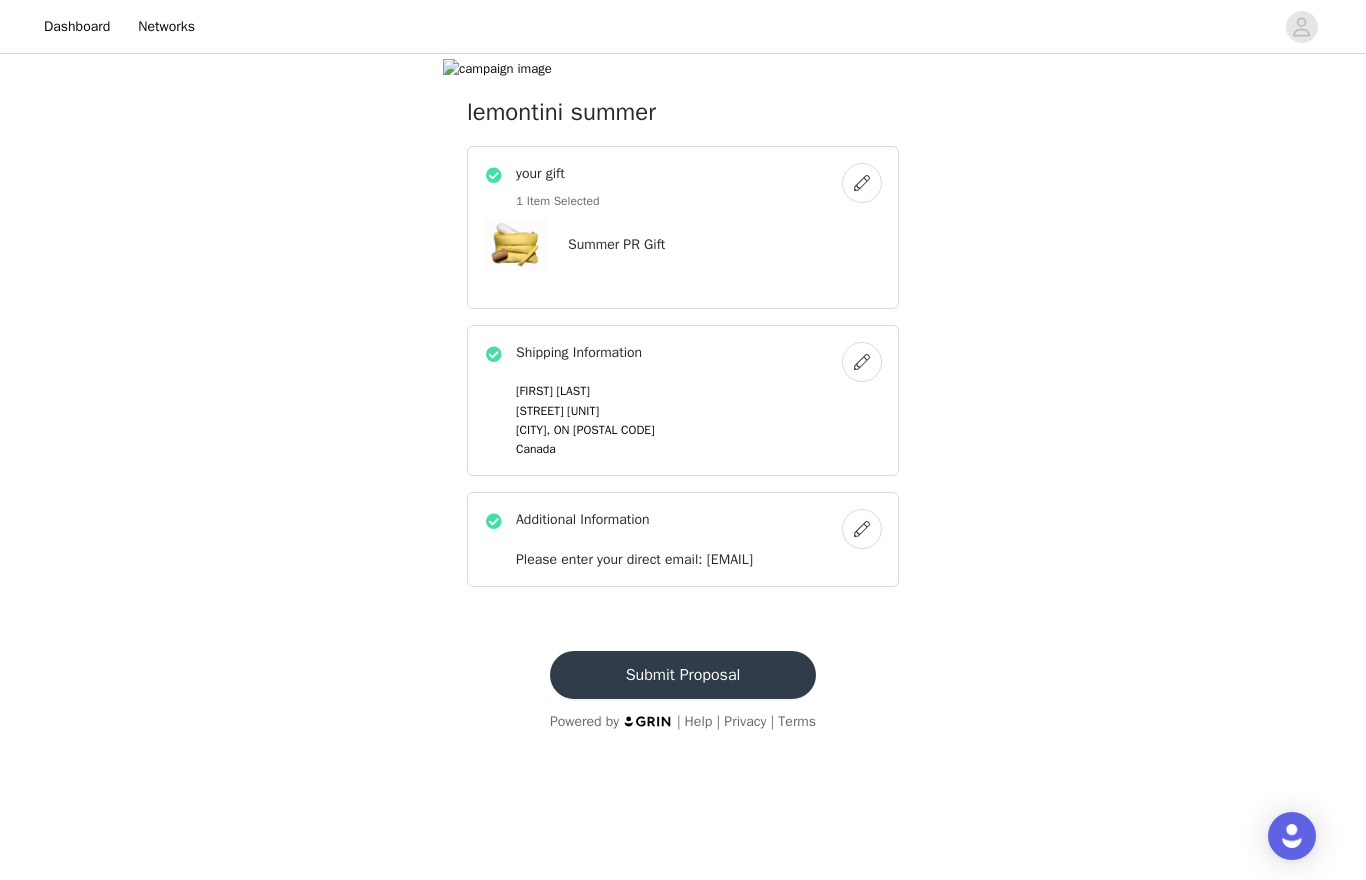 click on "Submit Proposal" at bounding box center [683, 675] 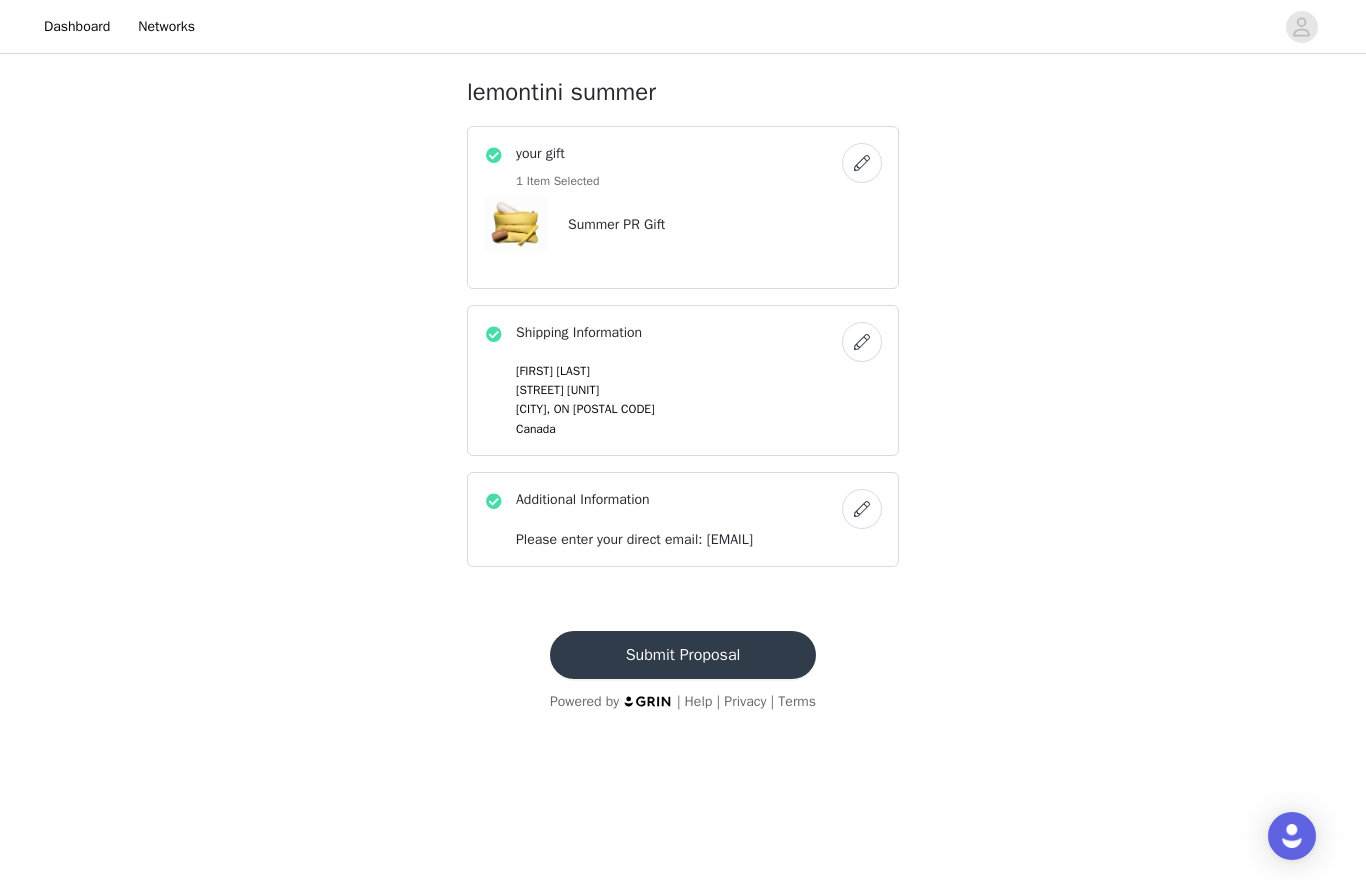 scroll, scrollTop: 0, scrollLeft: 0, axis: both 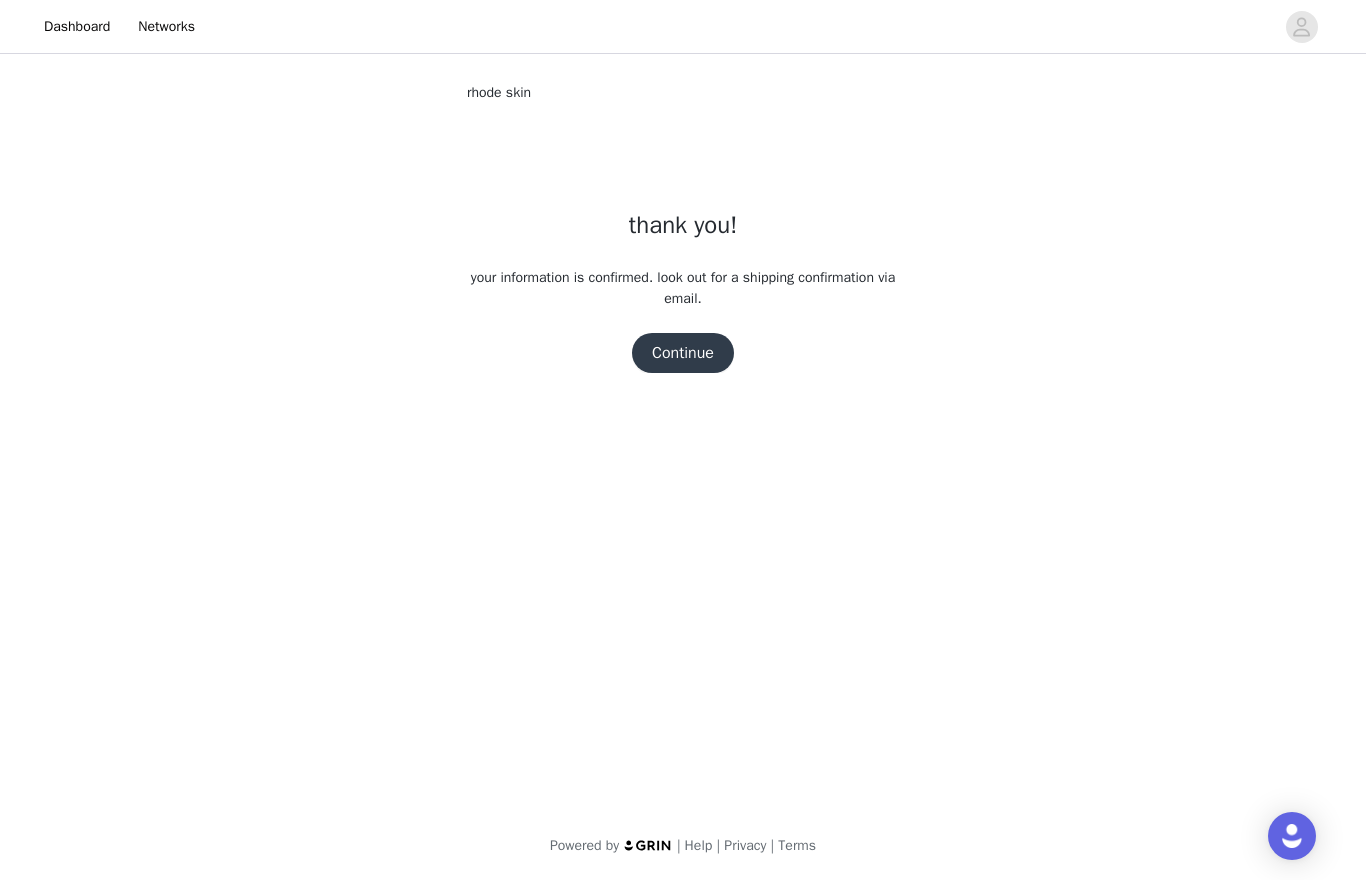 click on "Continue" at bounding box center [683, 353] 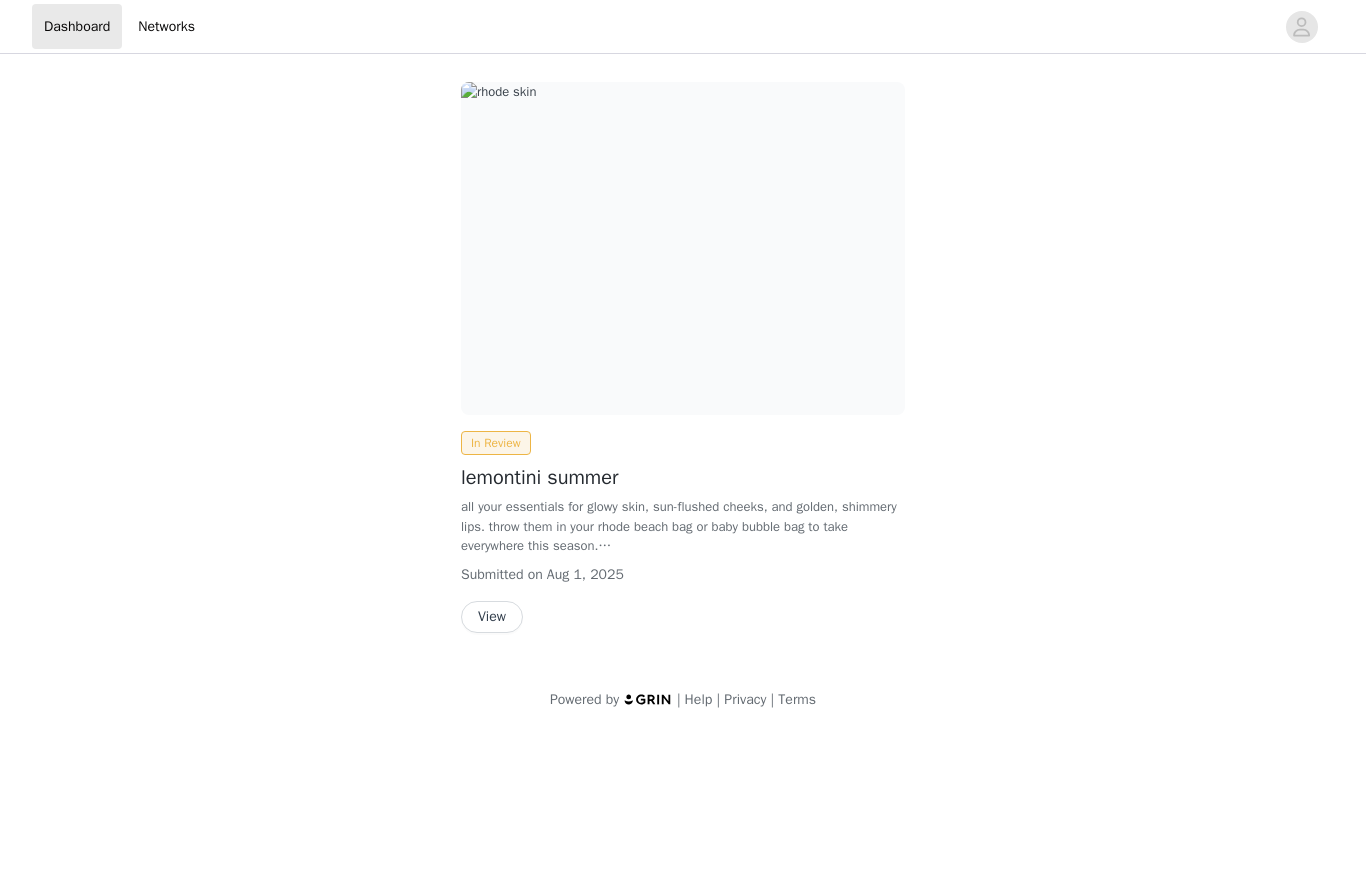 scroll, scrollTop: 0, scrollLeft: 0, axis: both 